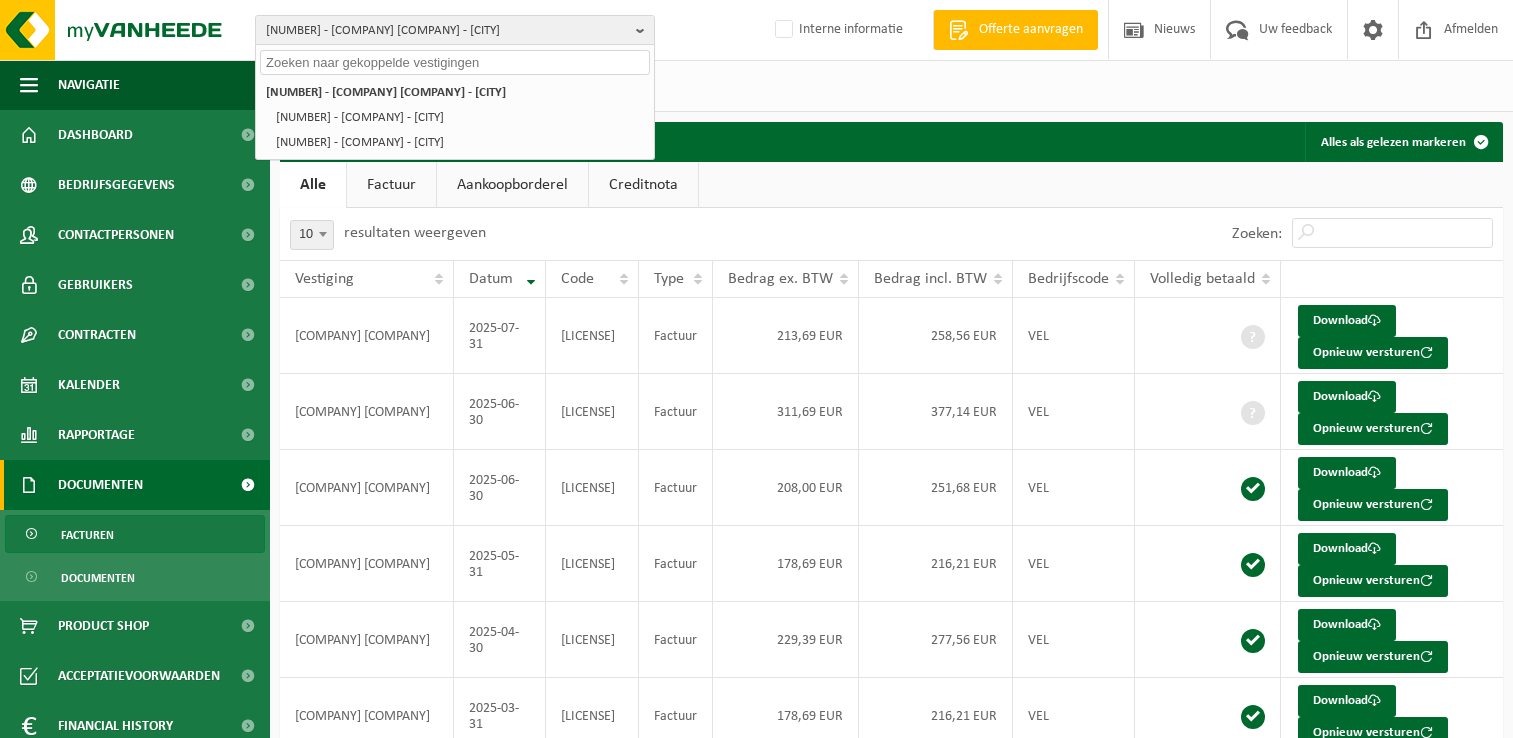 scroll, scrollTop: 0, scrollLeft: 0, axis: both 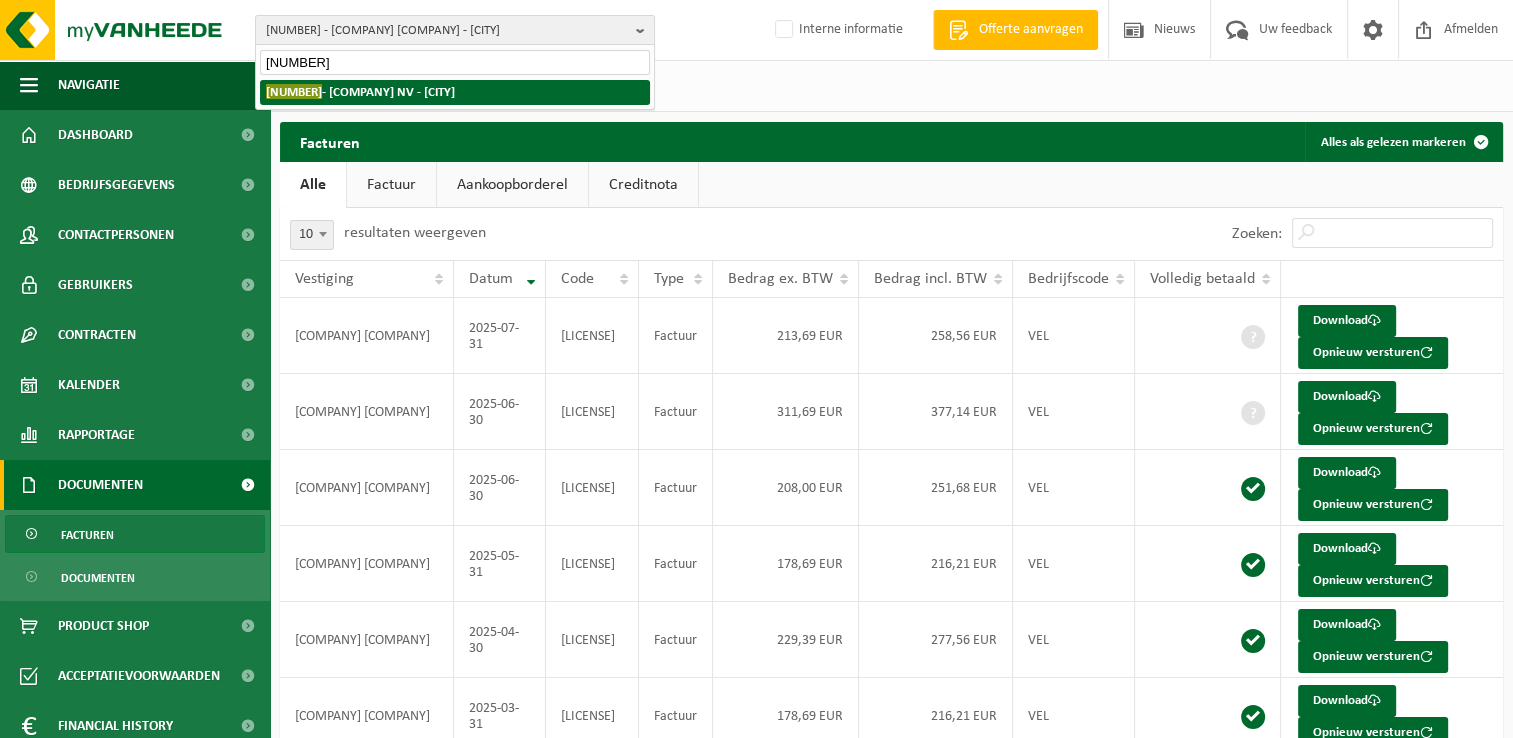 type on "01-098143" 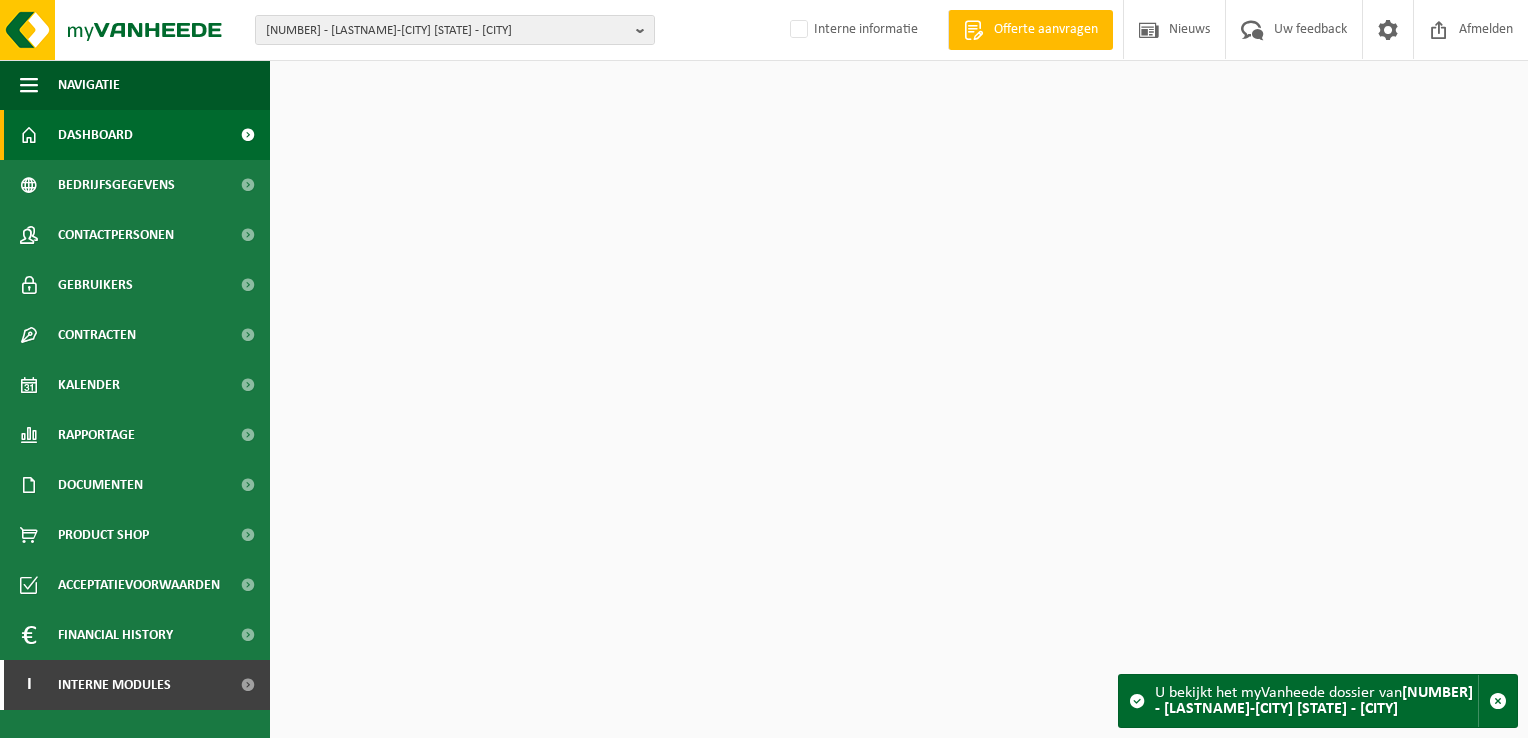 scroll, scrollTop: 0, scrollLeft: 0, axis: both 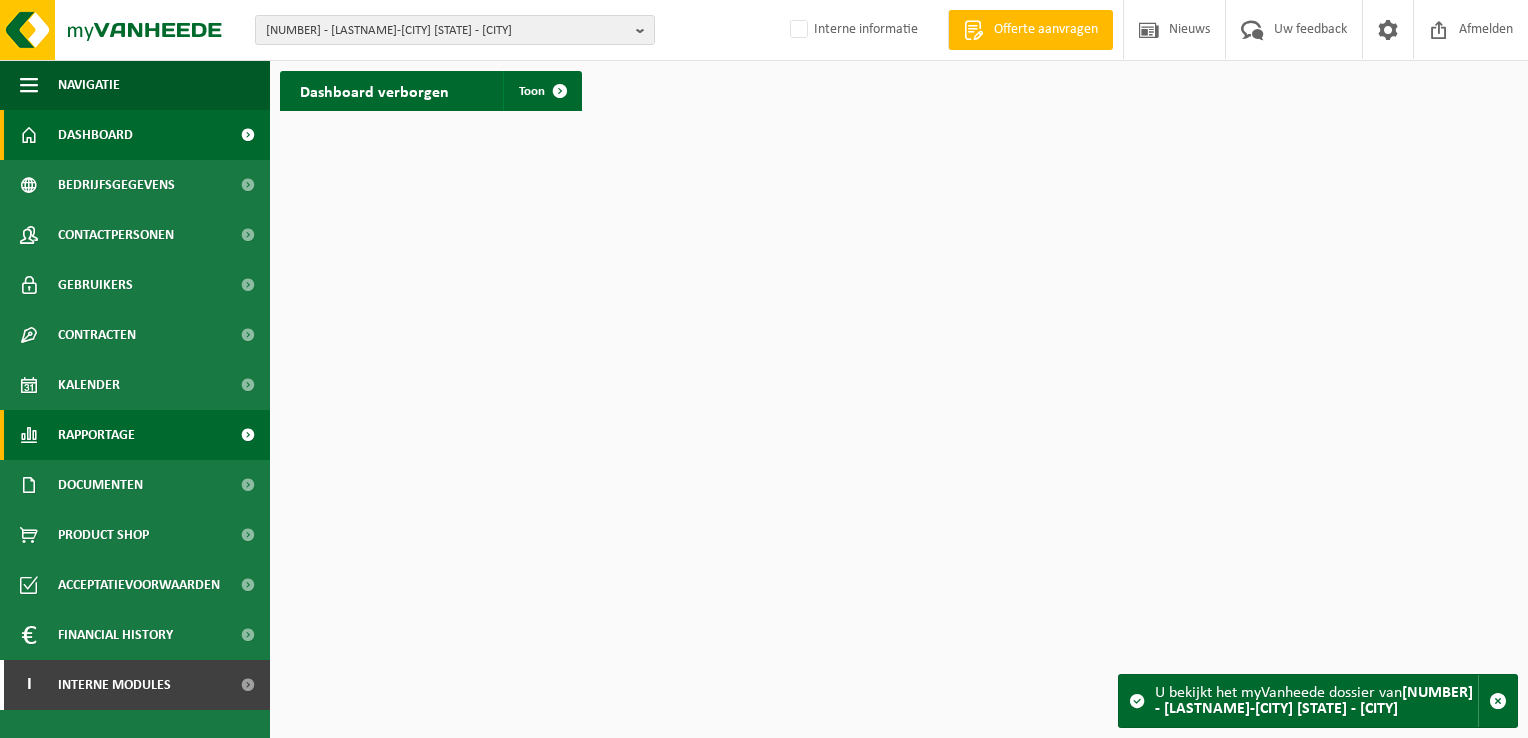click on "Rapportage" at bounding box center (96, 435) 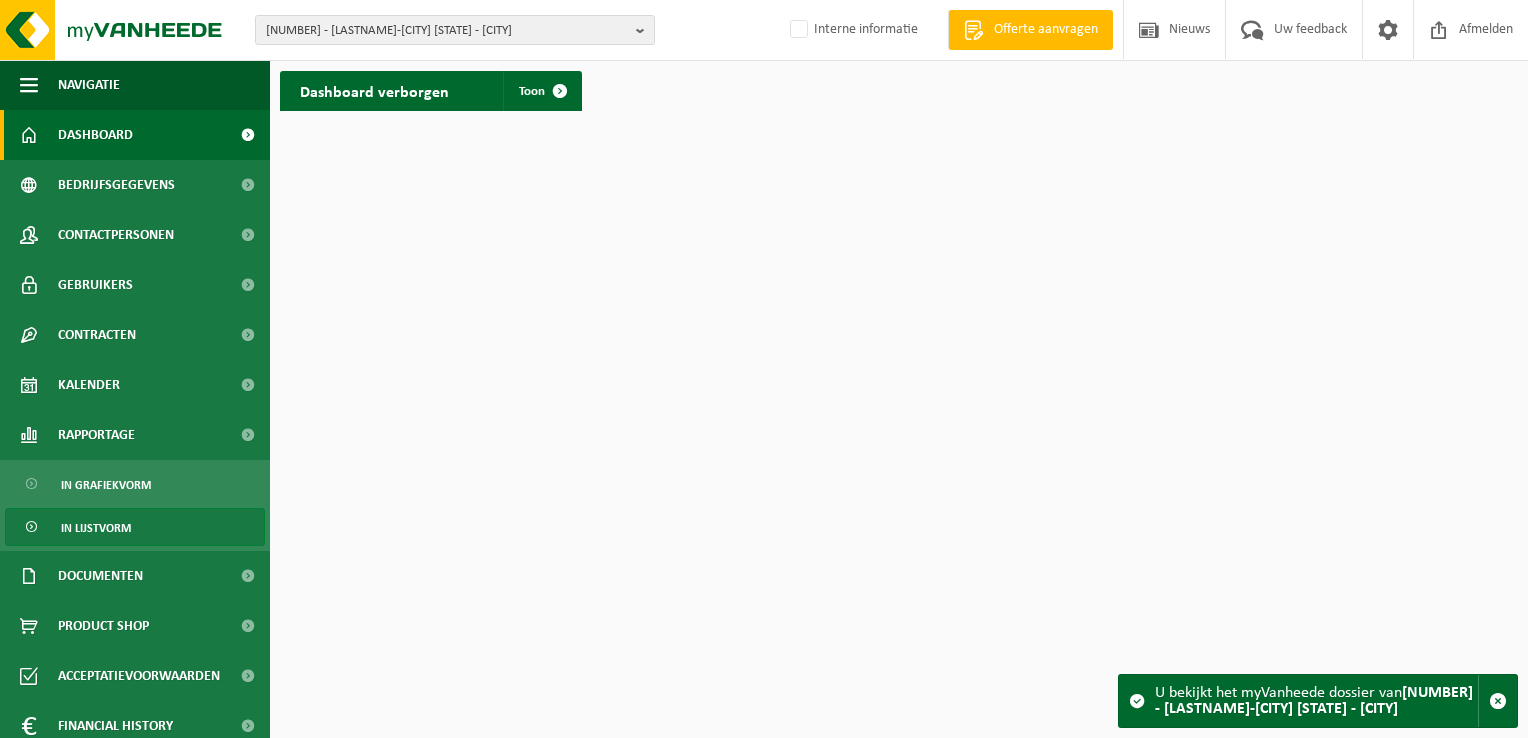 click on "In lijstvorm" at bounding box center [96, 528] 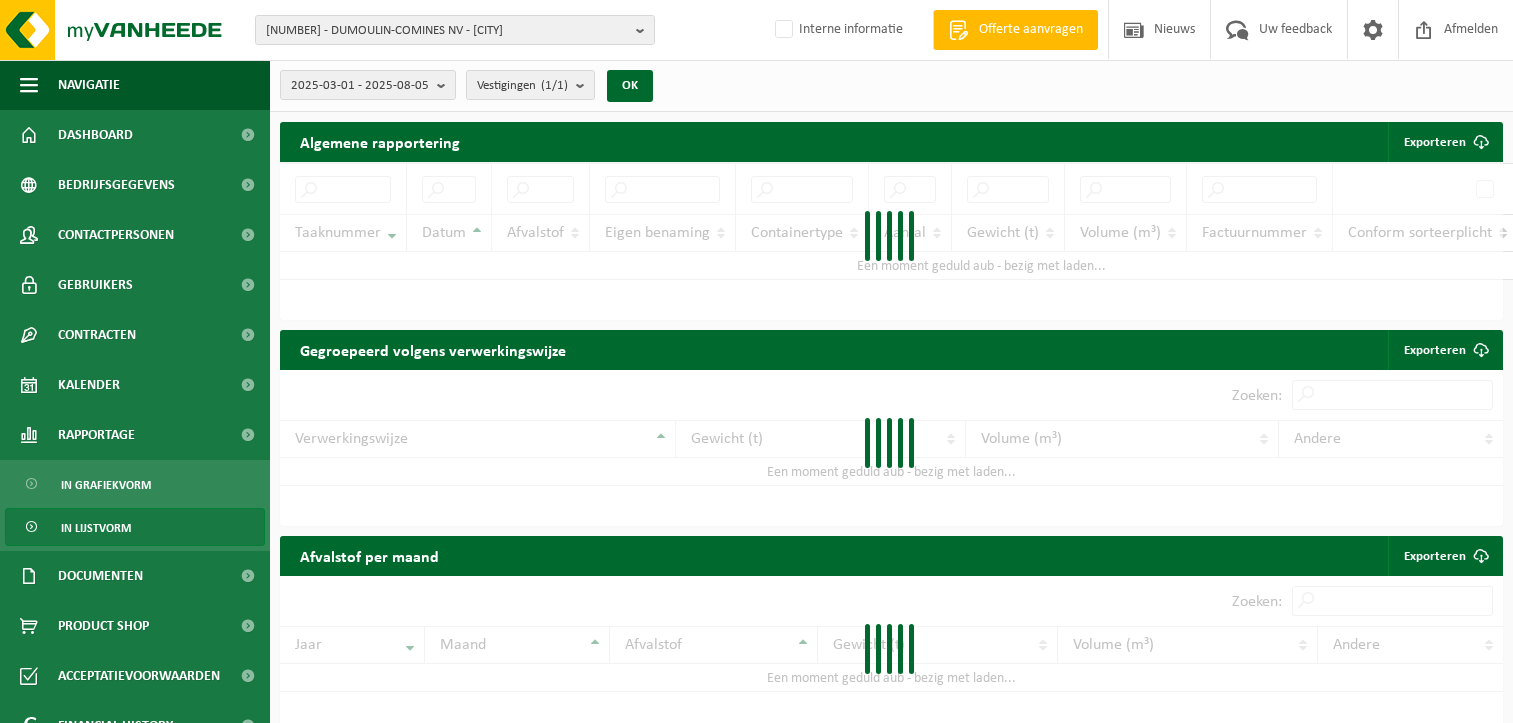 scroll, scrollTop: 0, scrollLeft: 0, axis: both 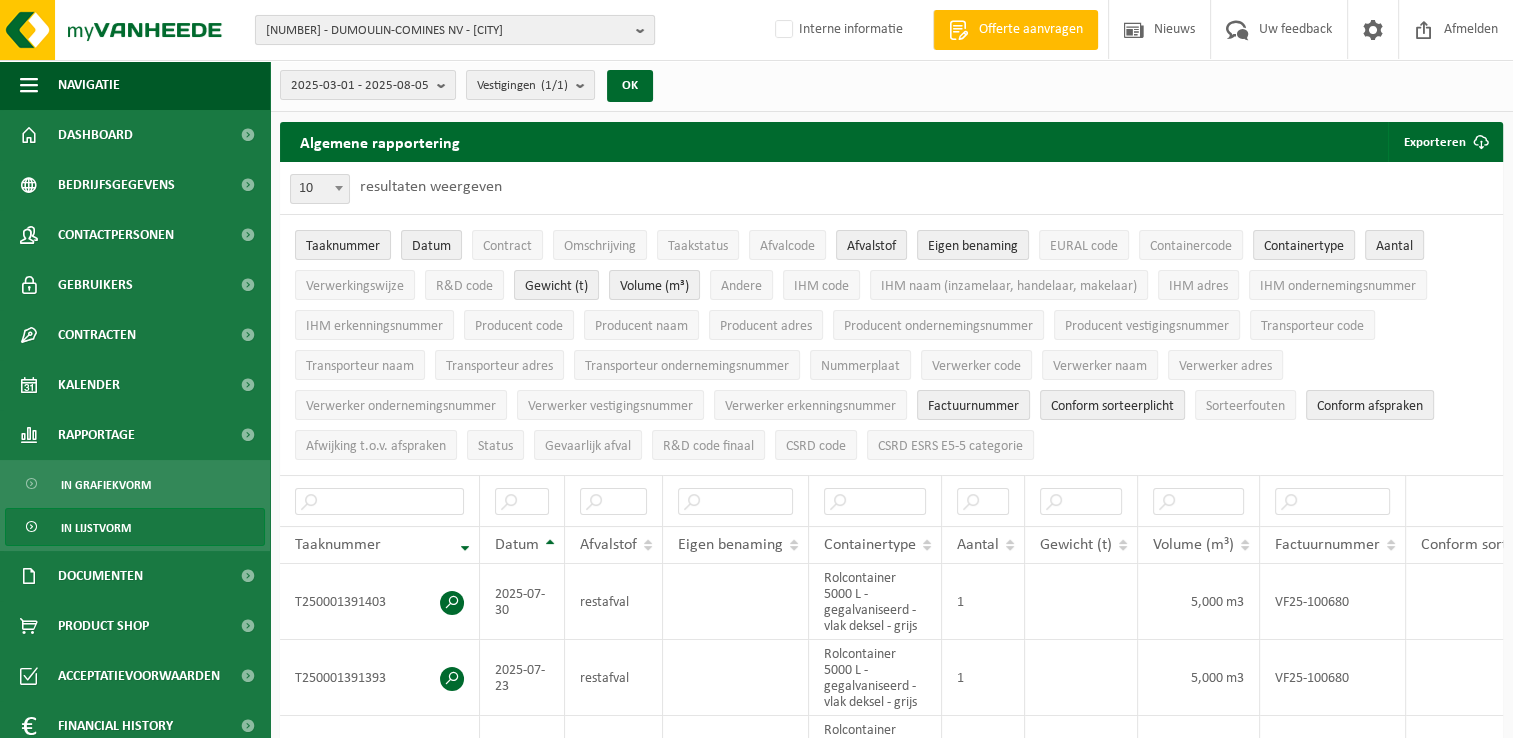 click on "01-098143 - DUMOULIN-COMINES NV - COMINES" at bounding box center (447, 31) 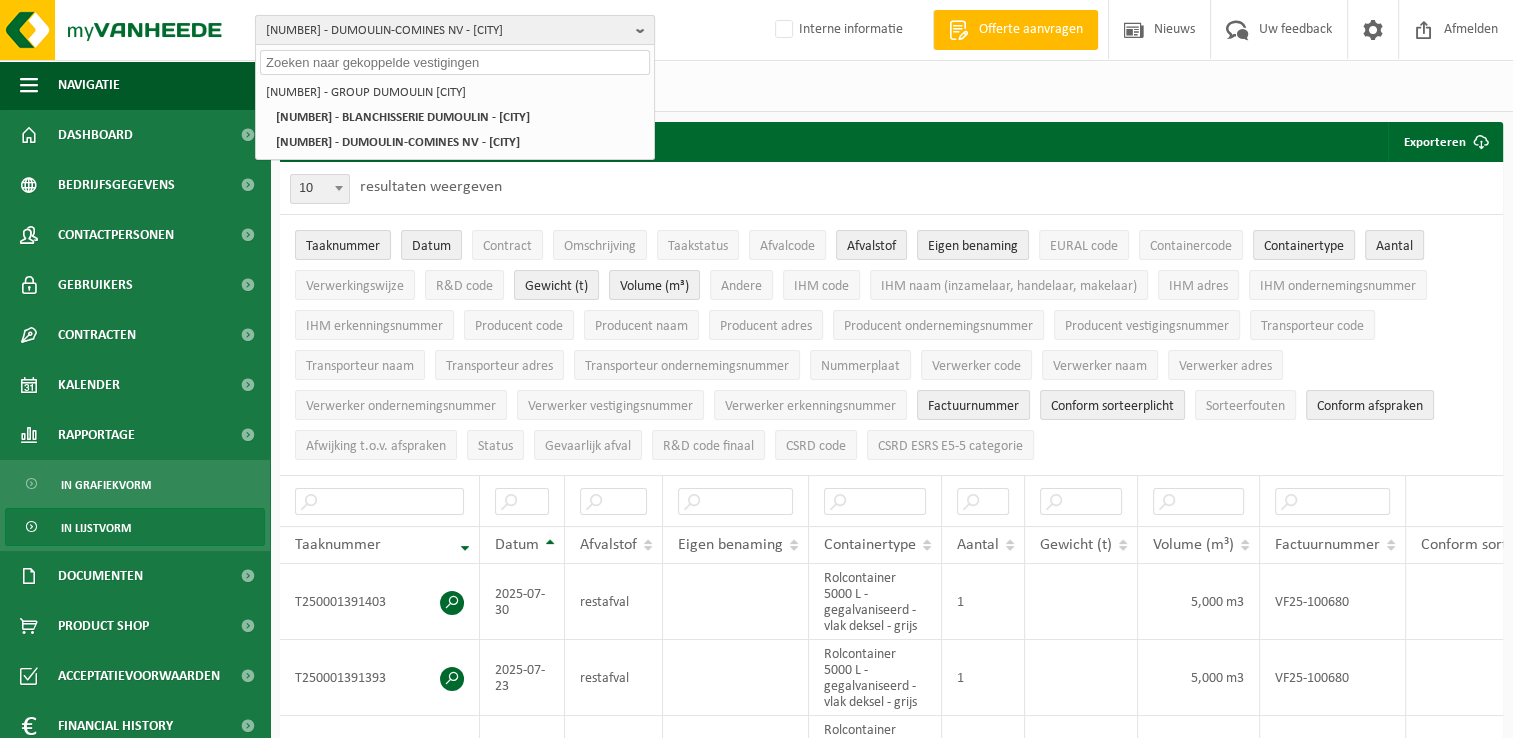 paste on "01-075591" 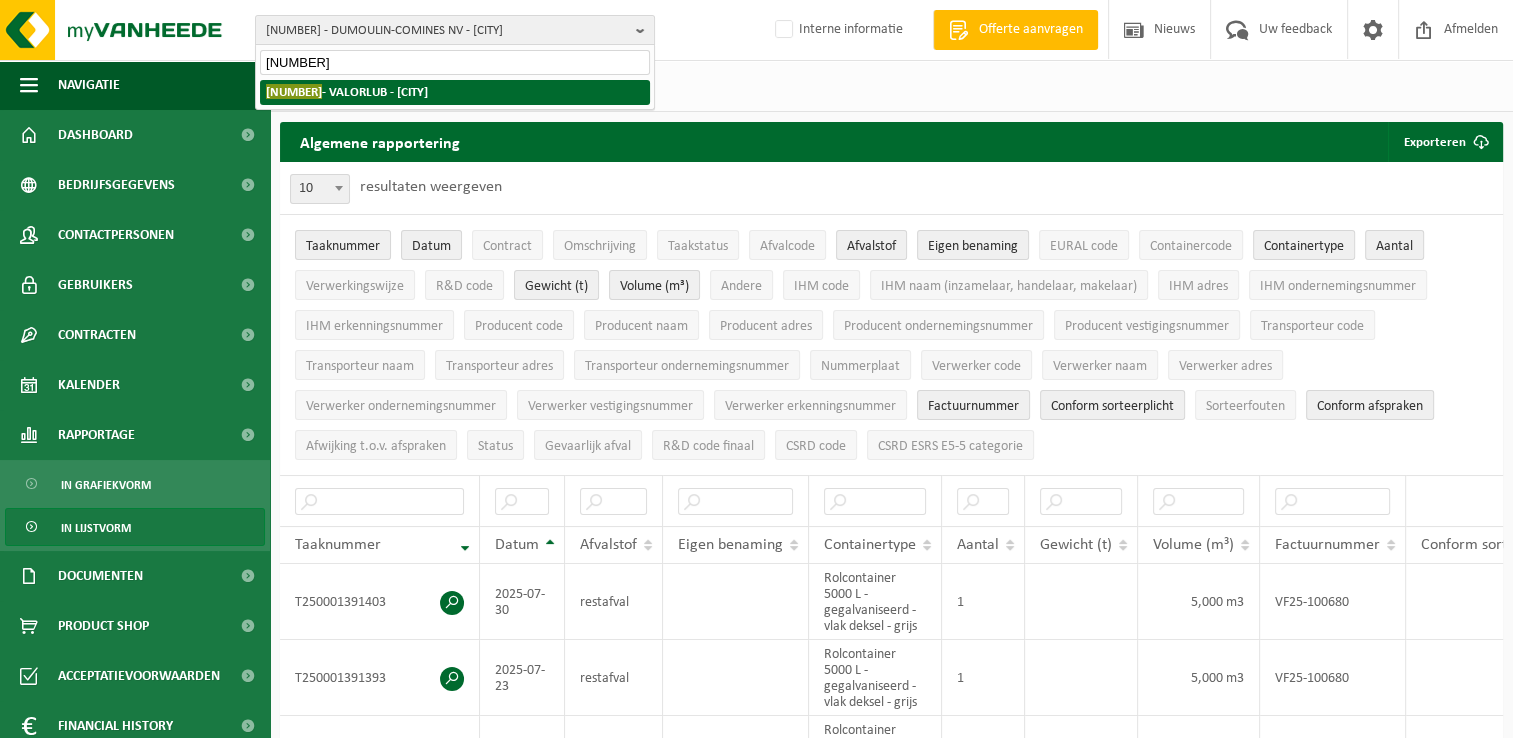 type on "01-075591" 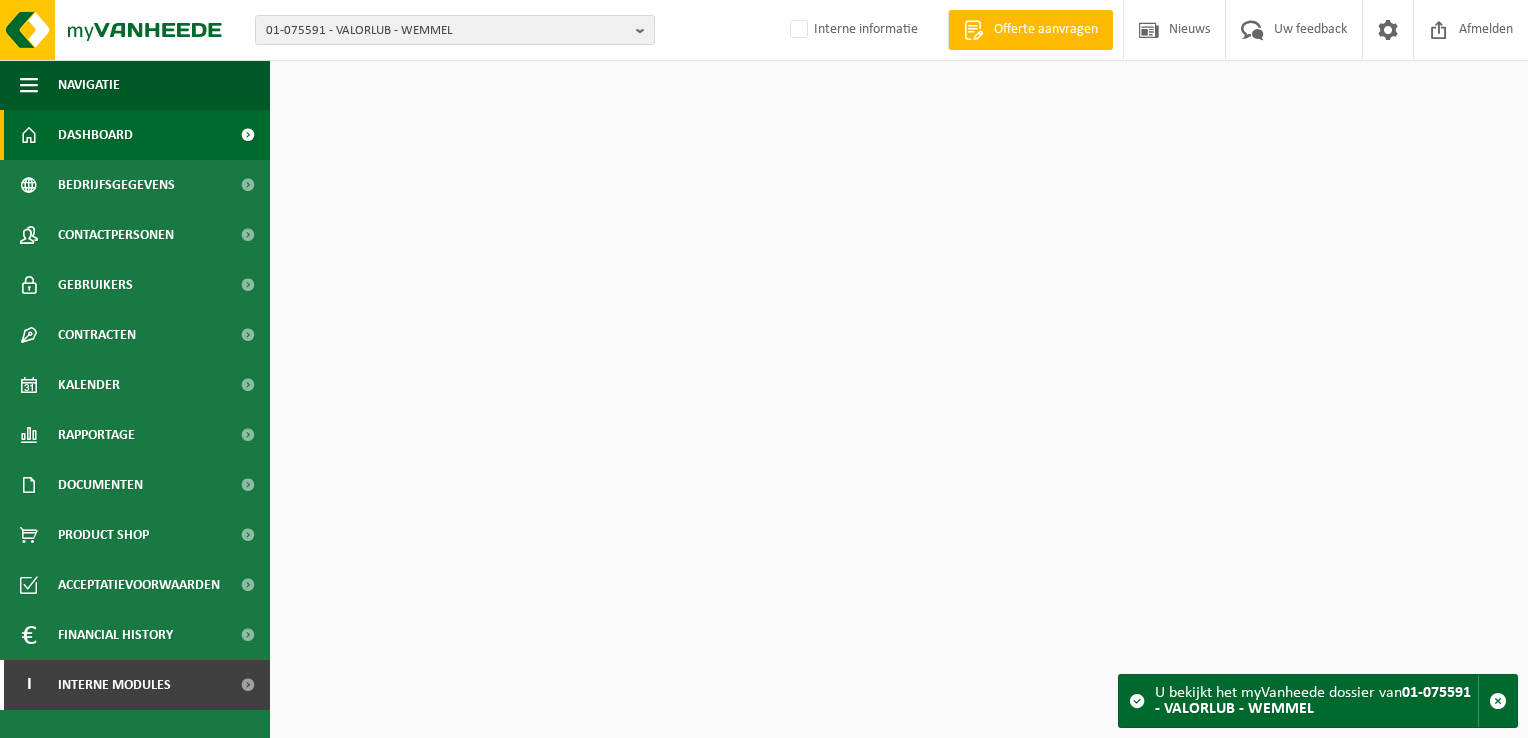 click on "Documenten" at bounding box center [135, 485] 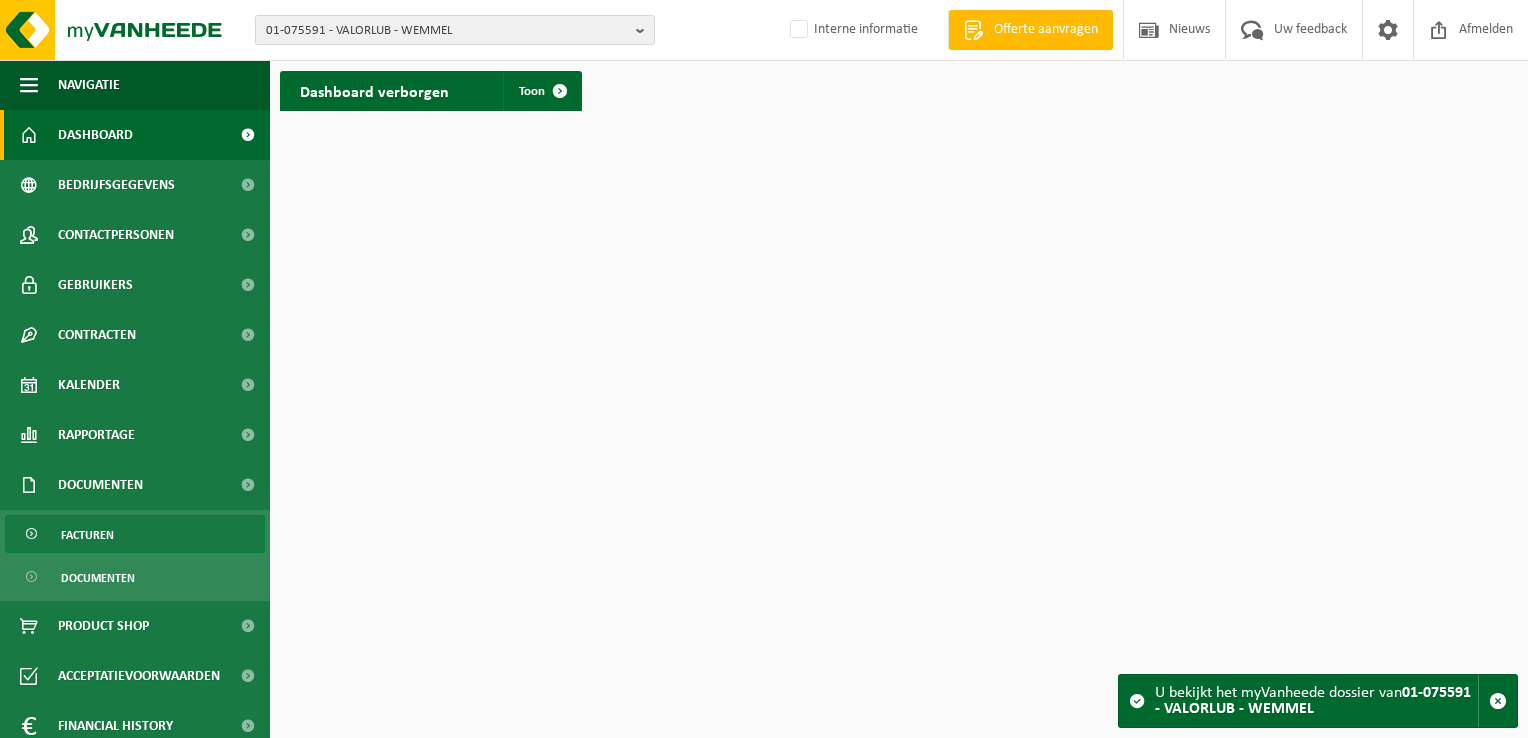 click on "Facturen" at bounding box center [135, 534] 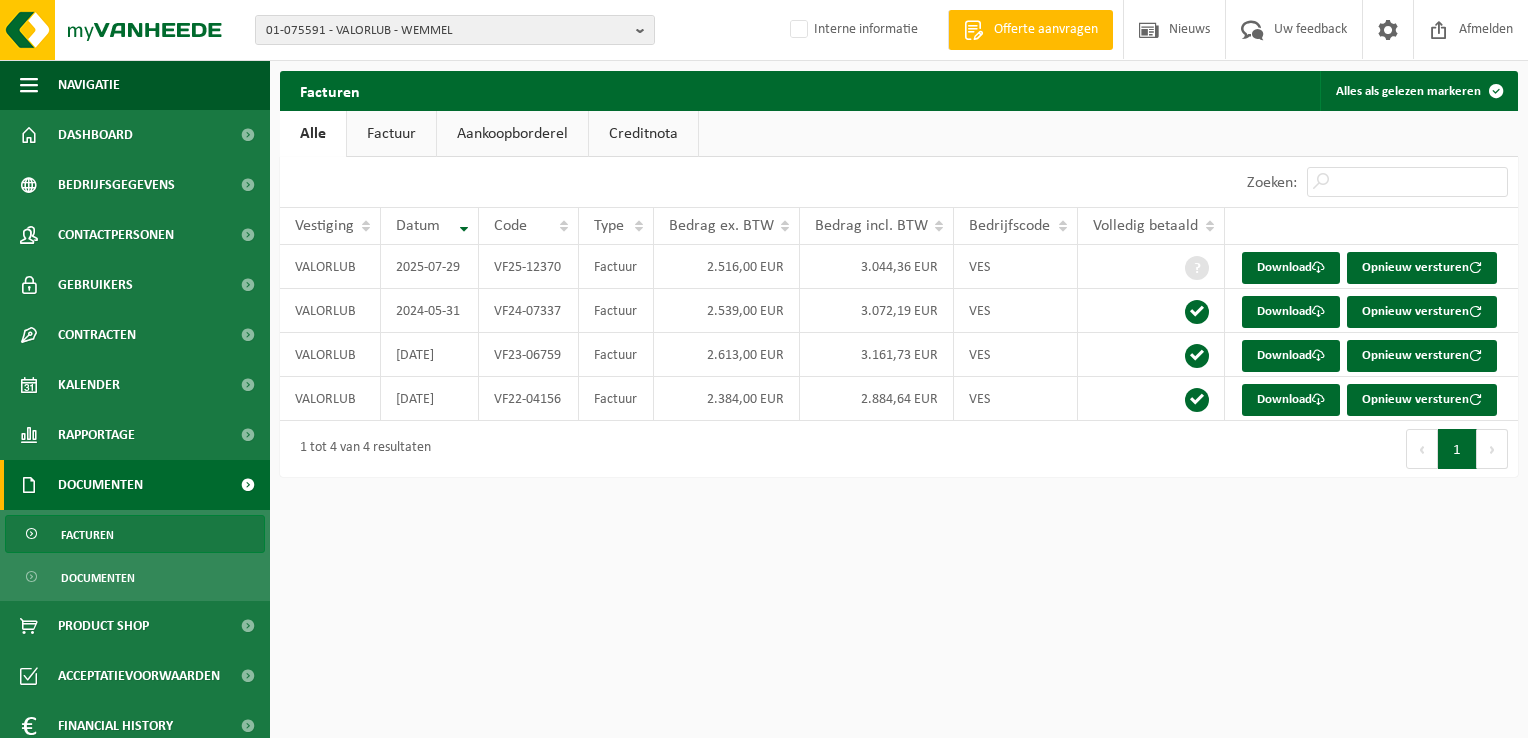 scroll, scrollTop: 0, scrollLeft: 0, axis: both 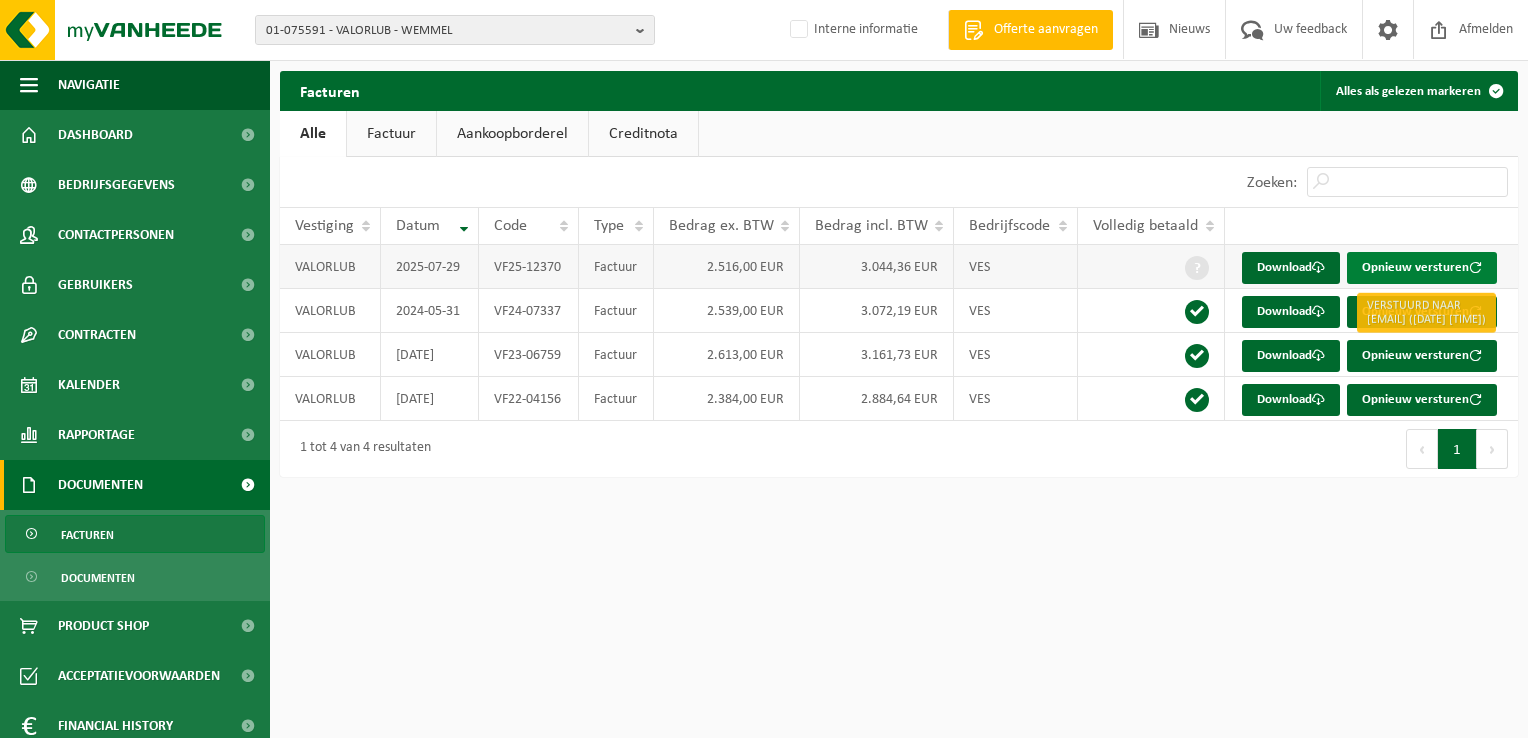 click on "Opnieuw versturen" at bounding box center [1422, 268] 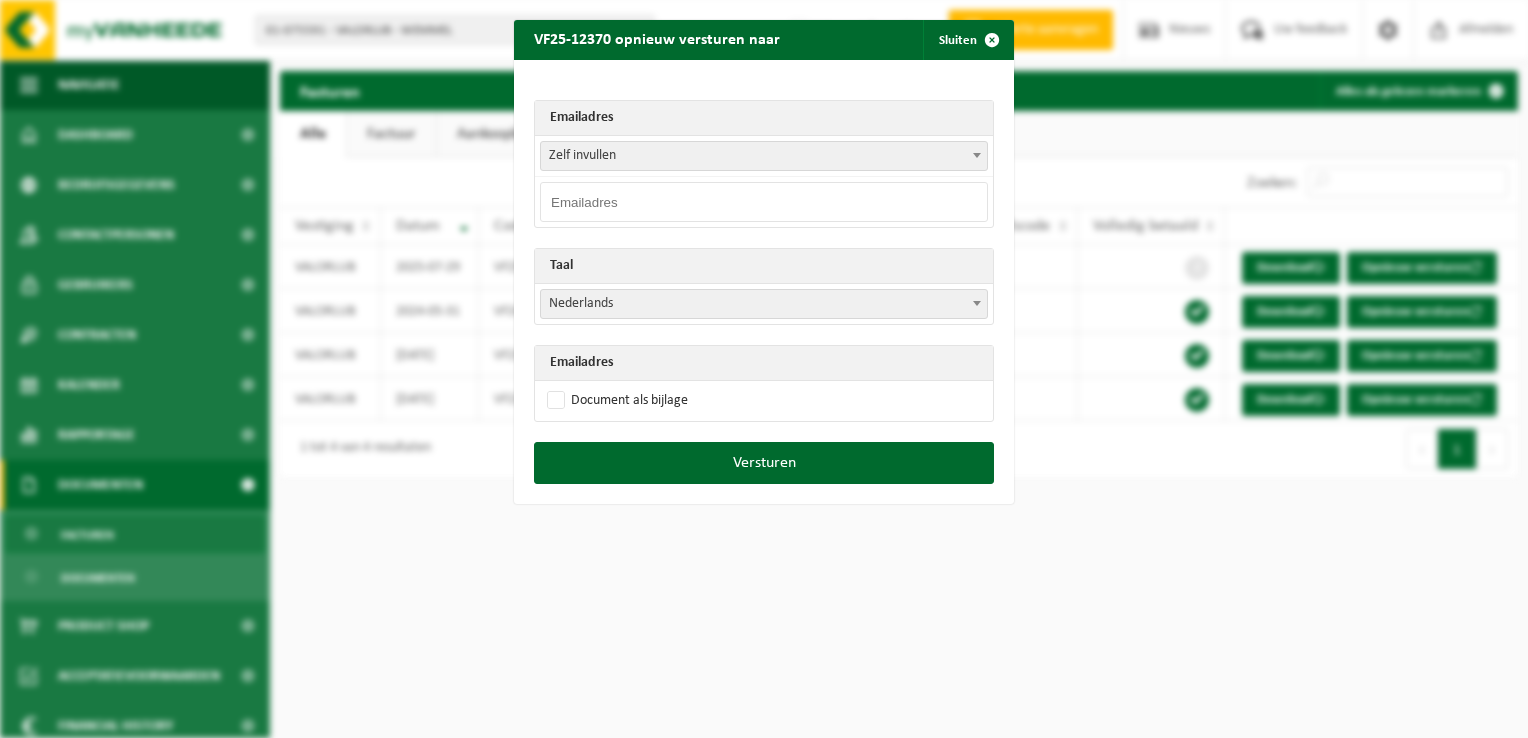 drag, startPoint x: 976, startPoint y: 37, endPoint x: 1484, endPoint y: 272, distance: 559.7222 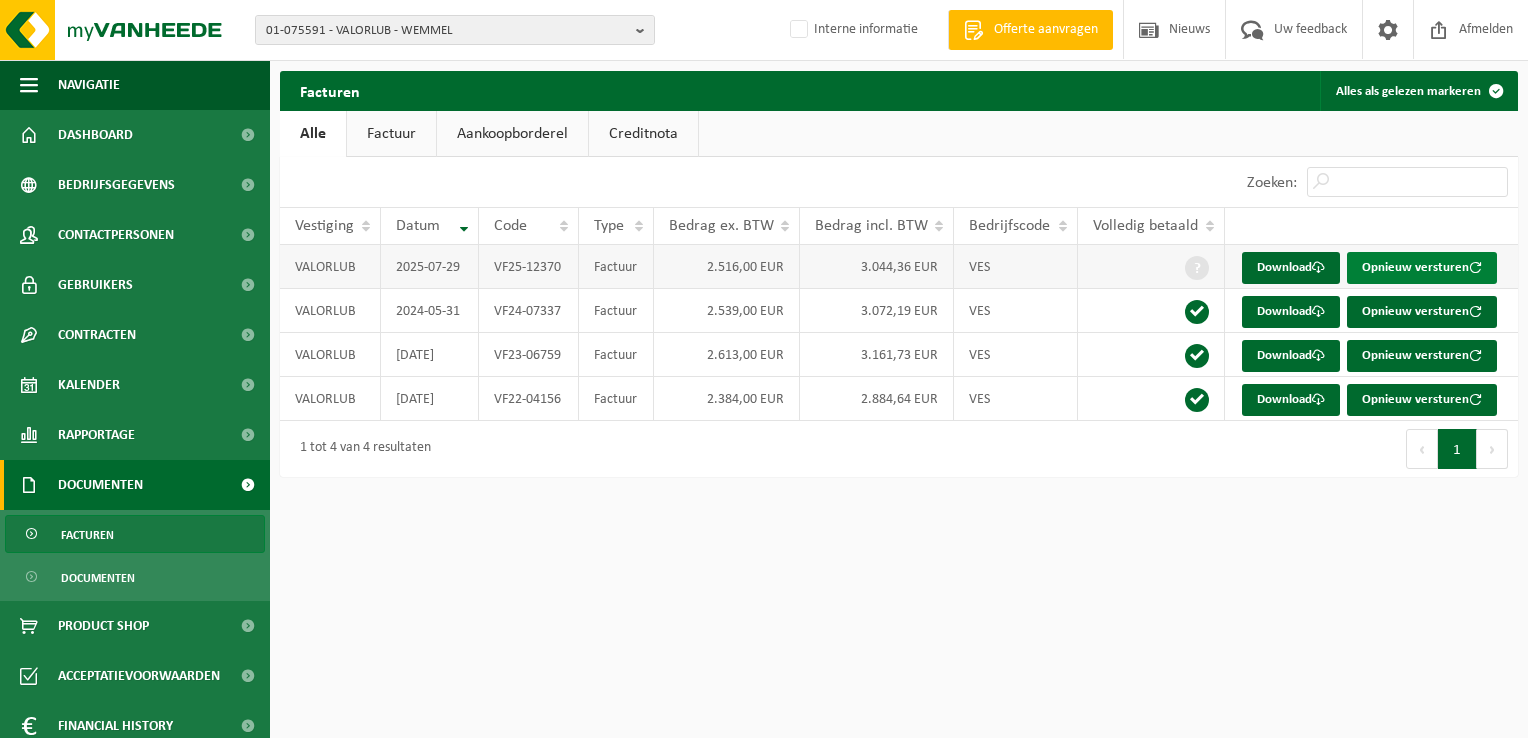 click on "Opnieuw versturen" at bounding box center [1422, 268] 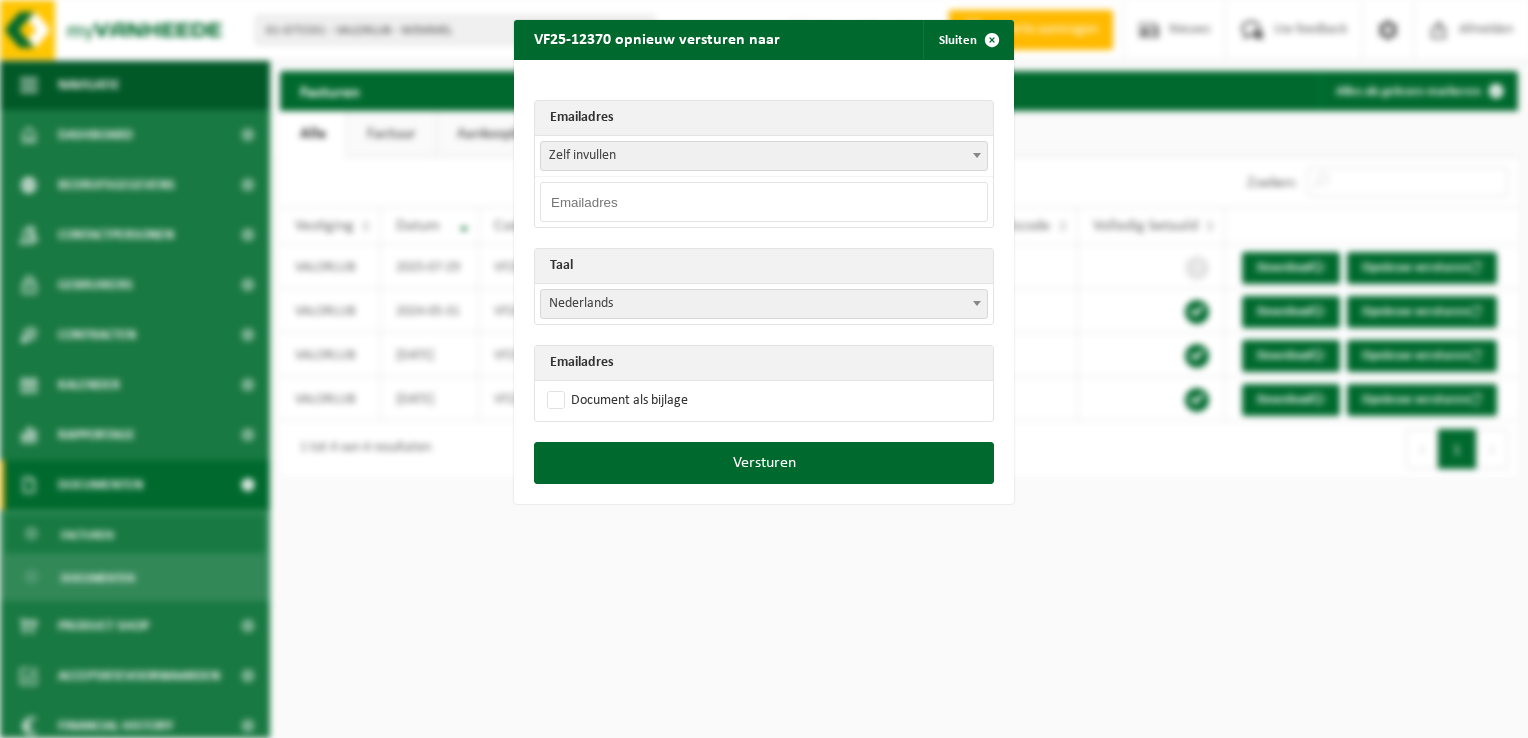 drag, startPoint x: 583, startPoint y: 202, endPoint x: 597, endPoint y: 201, distance: 14.035668 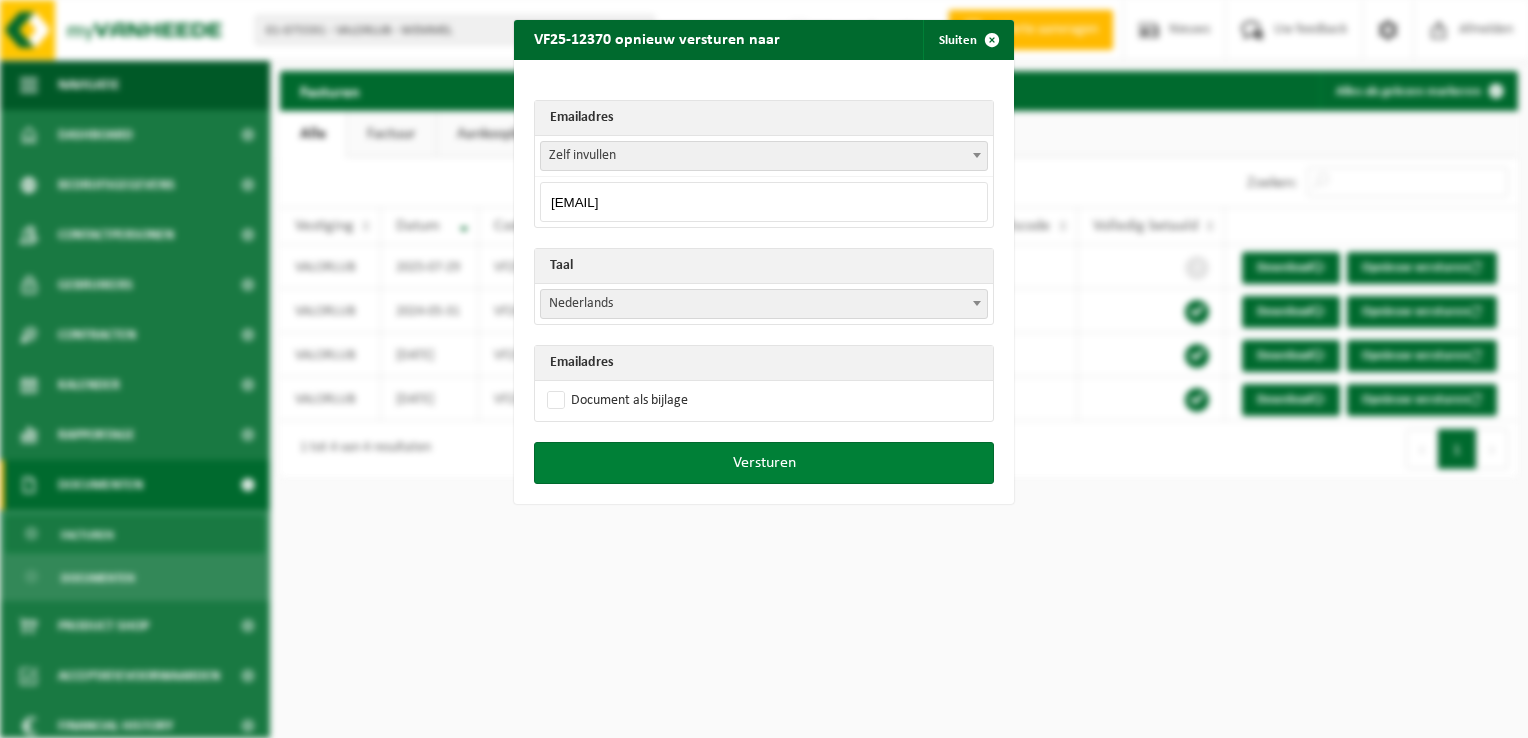 type on "sophie.barthelemi@recydata.be" 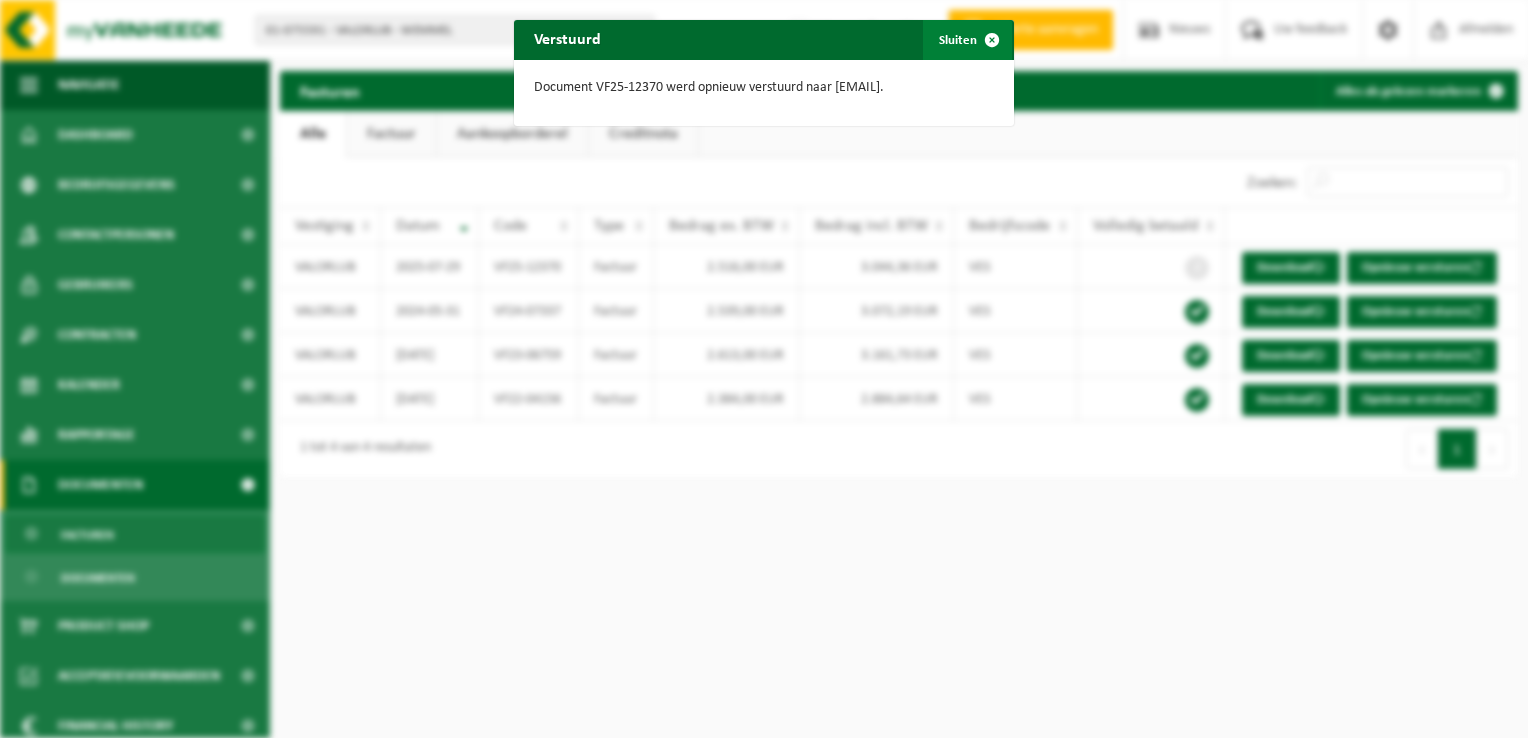 click at bounding box center [992, 40] 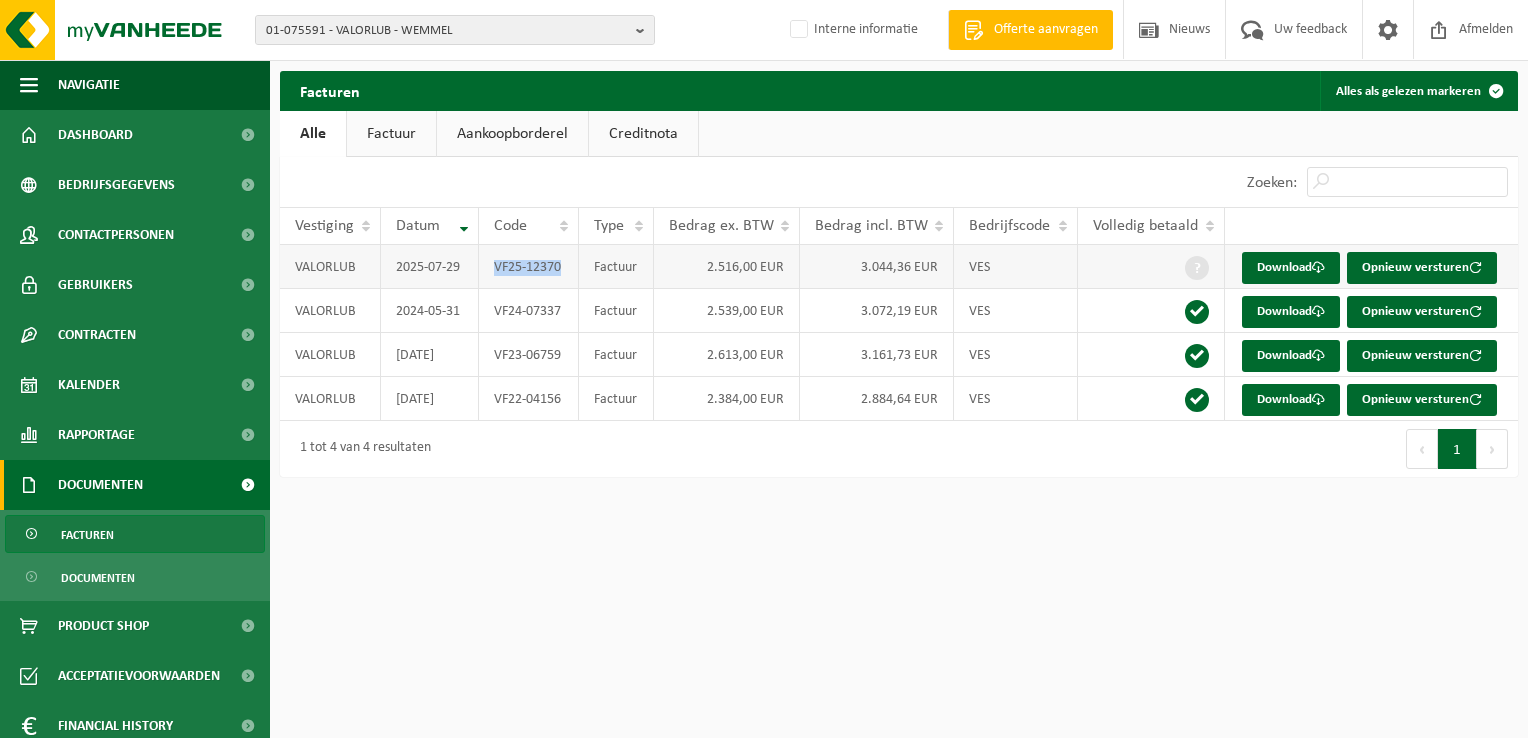 drag, startPoint x: 568, startPoint y: 272, endPoint x: 496, endPoint y: 268, distance: 72.11102 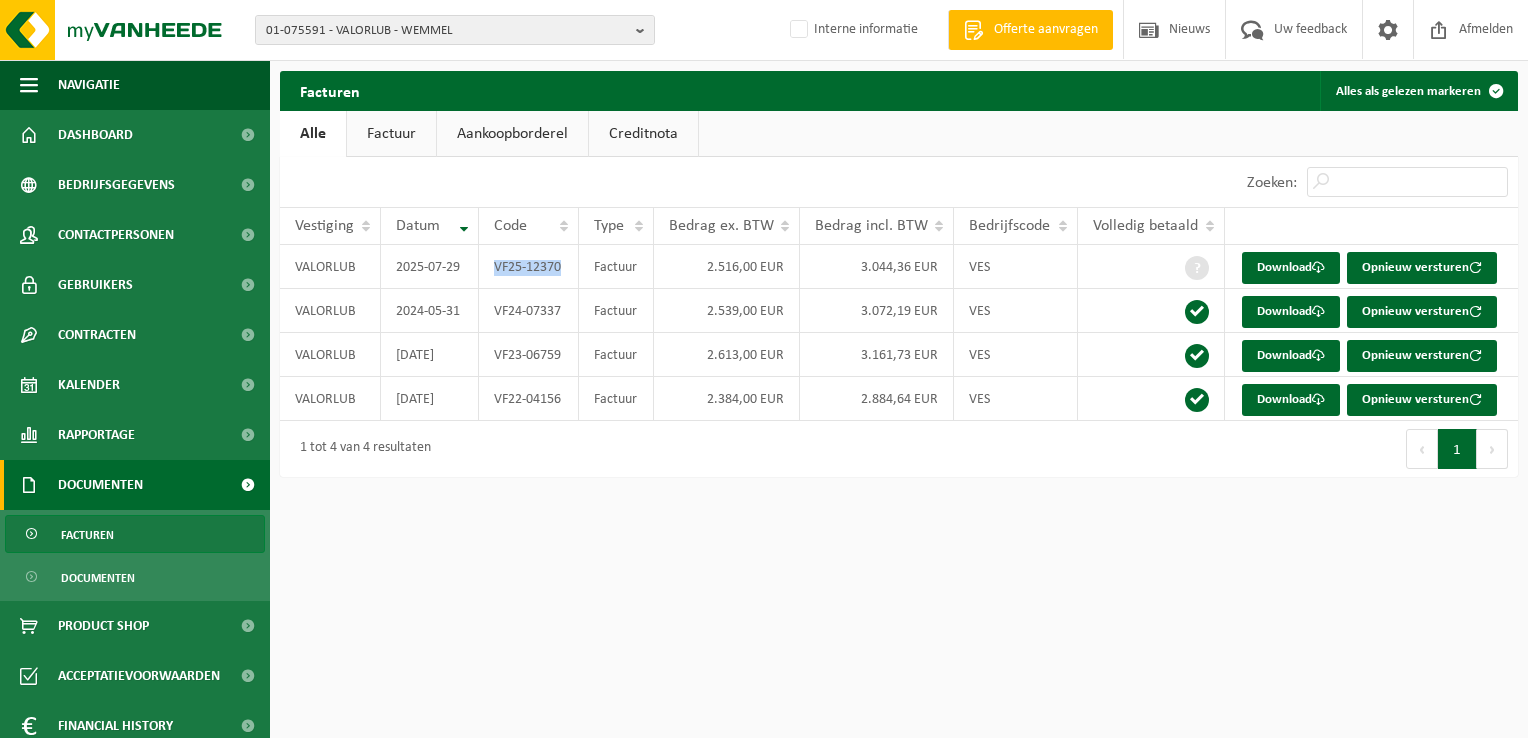 copy on "VF25-12370" 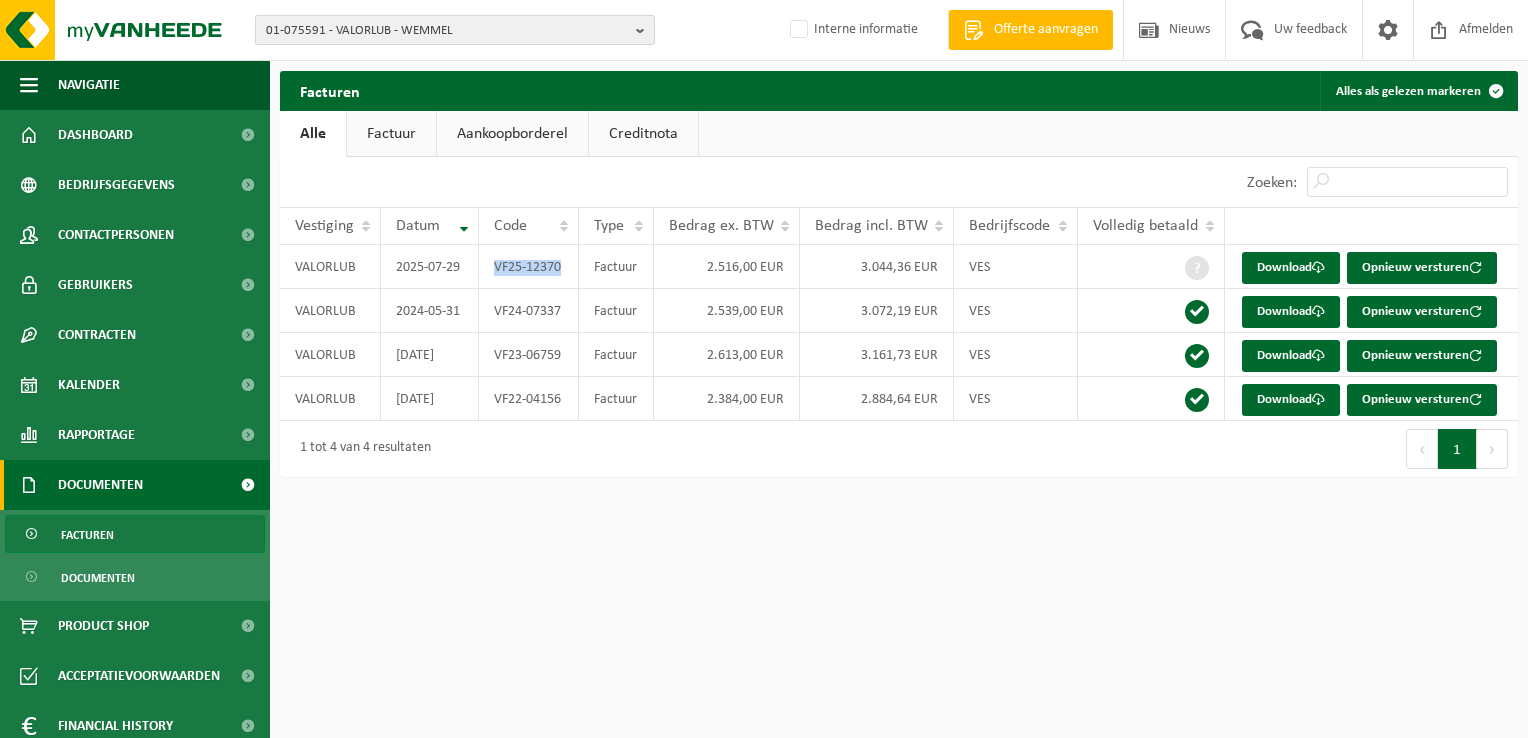 click on "01-075591 - VALORLUB - WEMMEL" at bounding box center [447, 31] 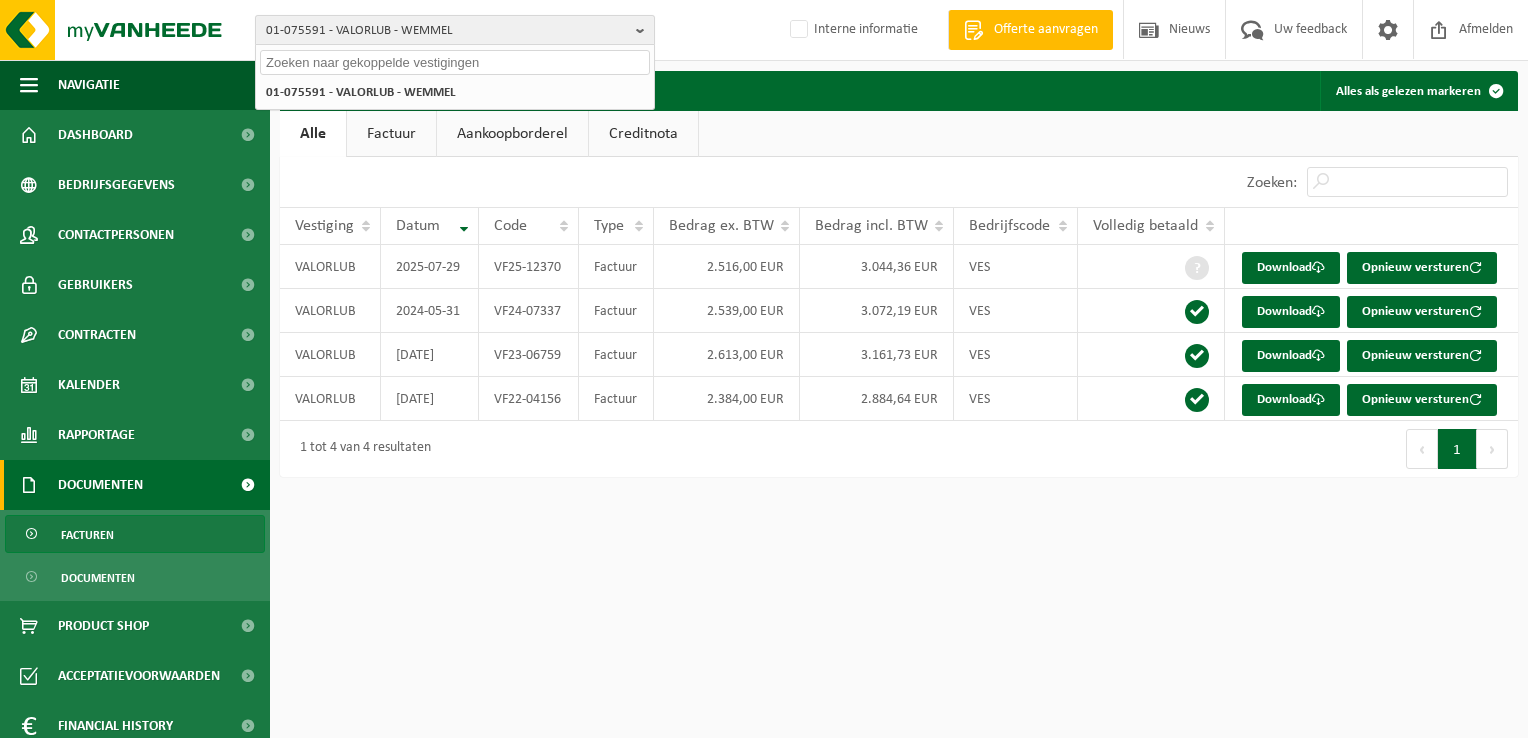 paste on "10-987956" 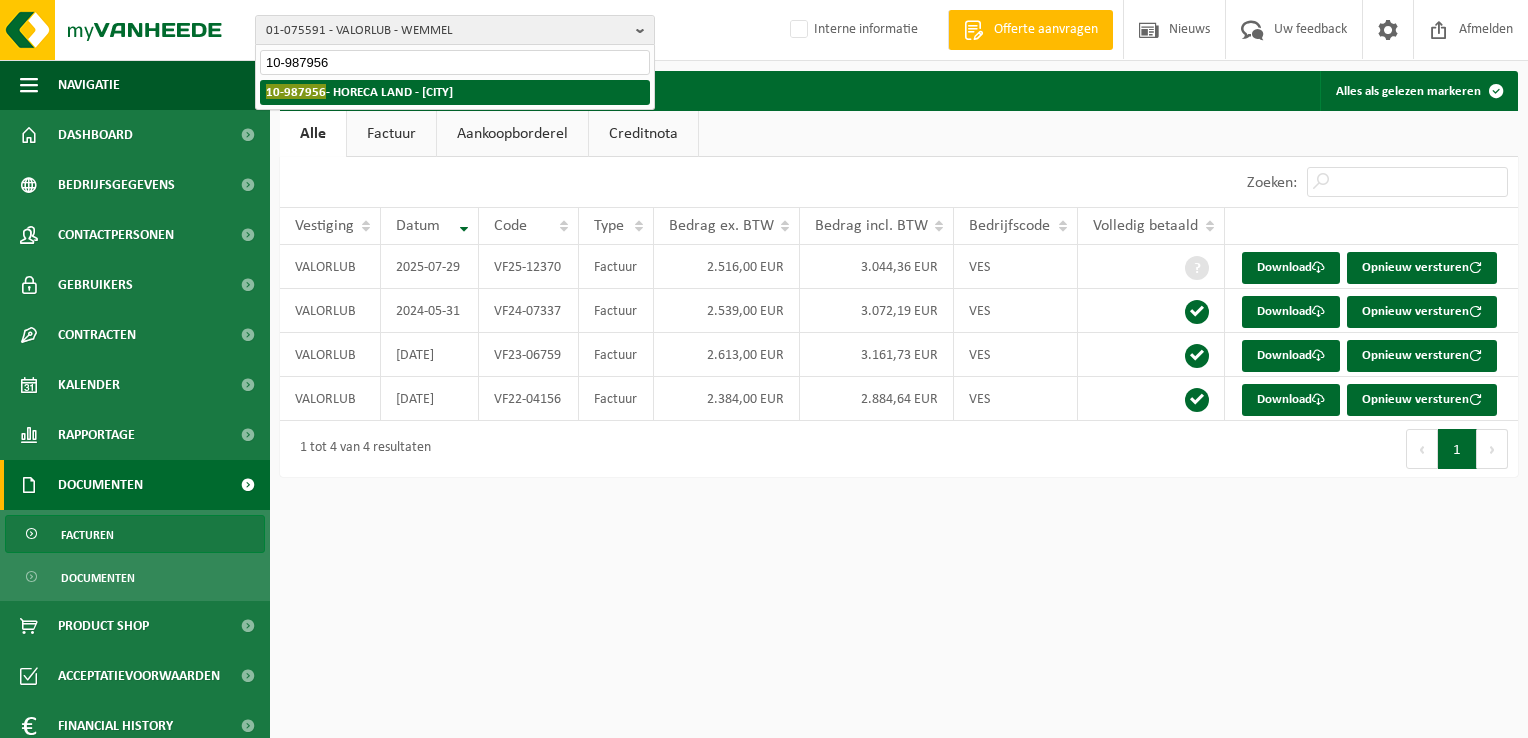 type on "10-987956" 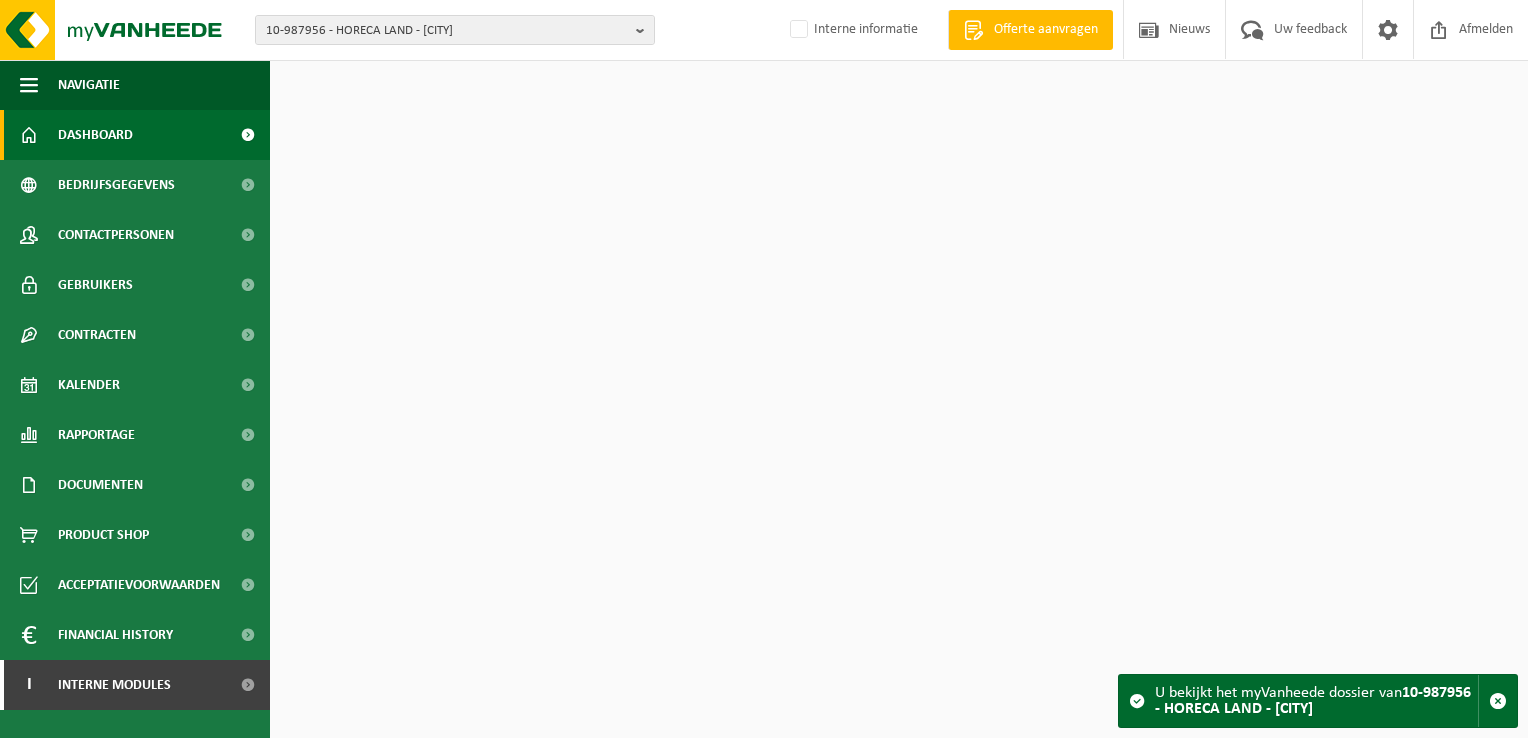 scroll, scrollTop: 0, scrollLeft: 0, axis: both 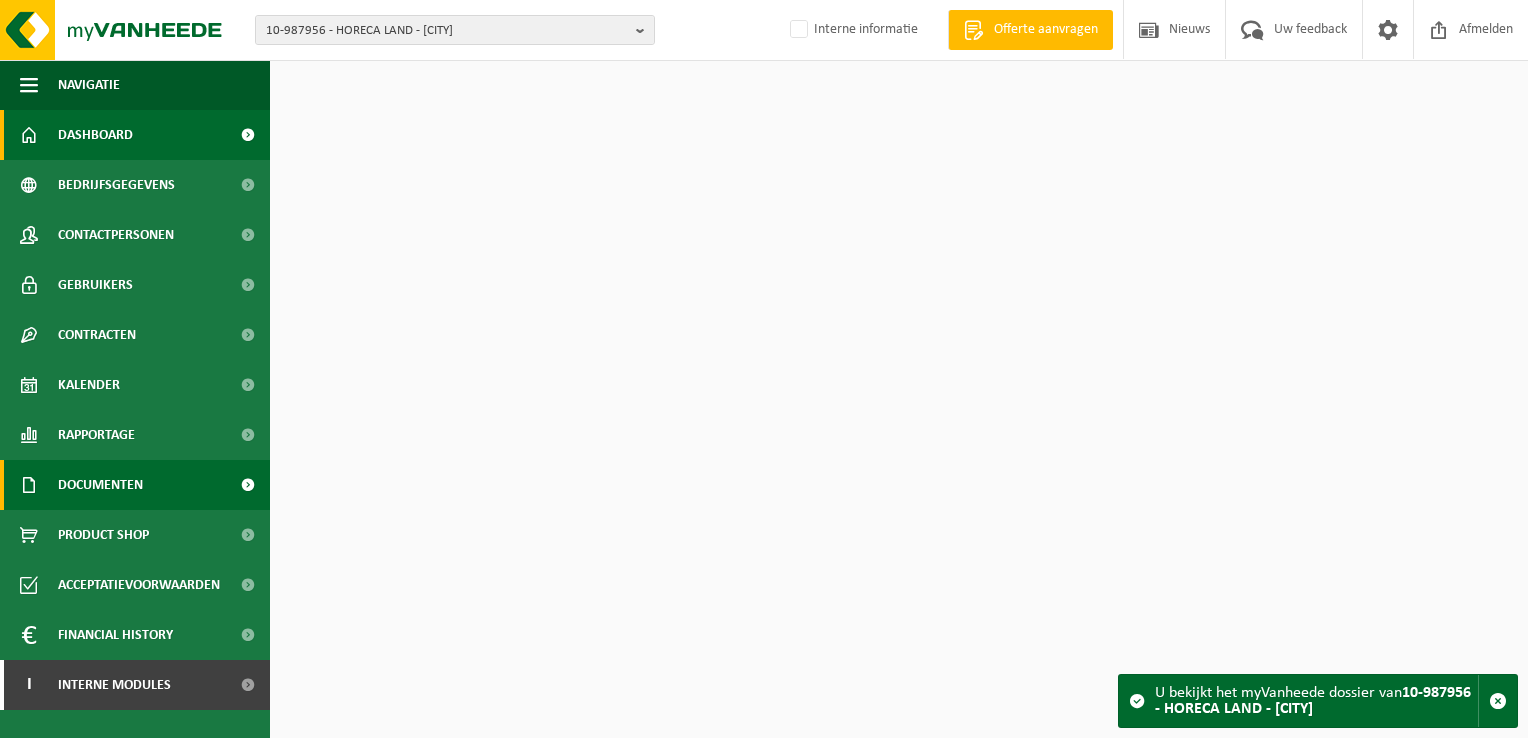 click on "Documenten" at bounding box center [100, 485] 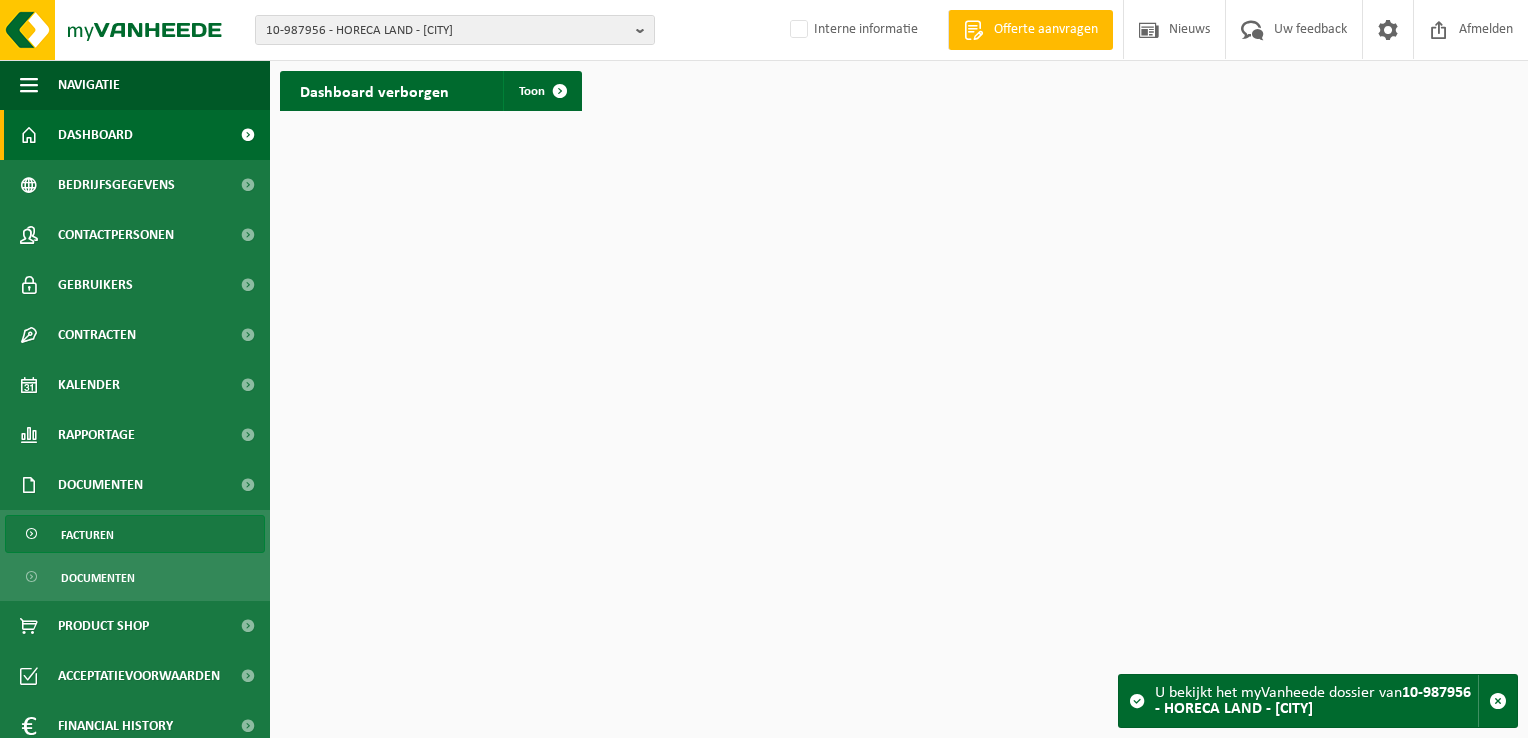 click on "Facturen" at bounding box center (87, 535) 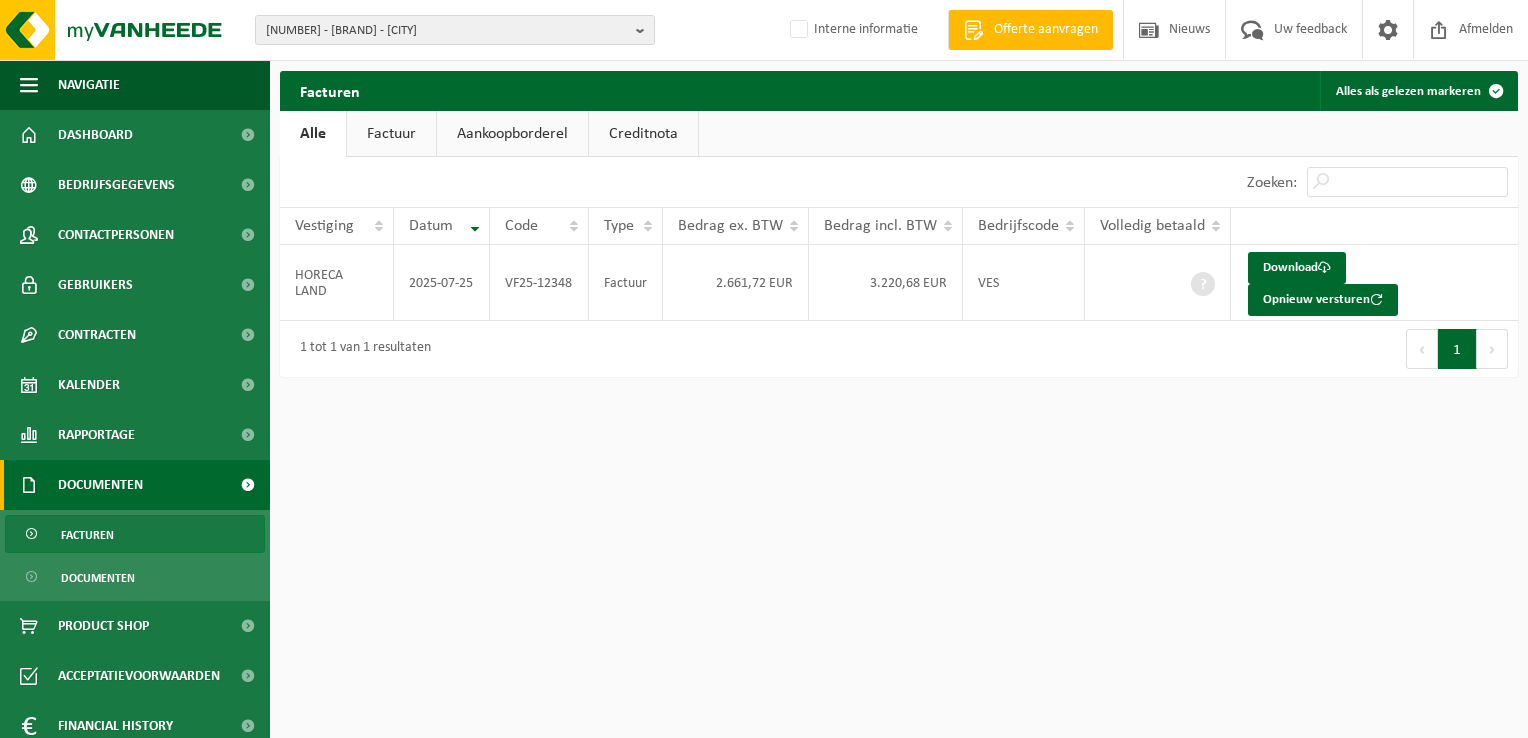 scroll, scrollTop: 0, scrollLeft: 0, axis: both 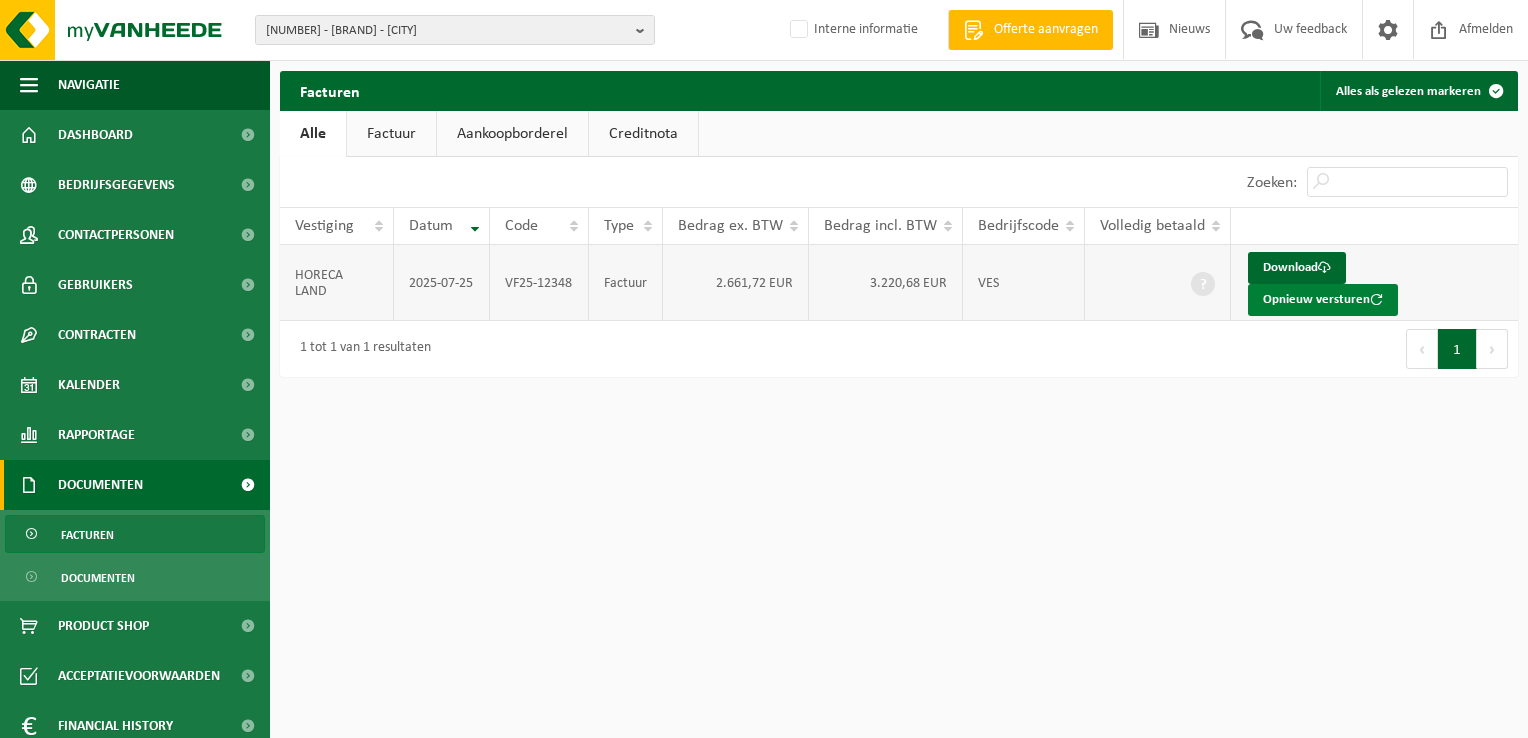 click on "Opnieuw versturen" at bounding box center (1323, 300) 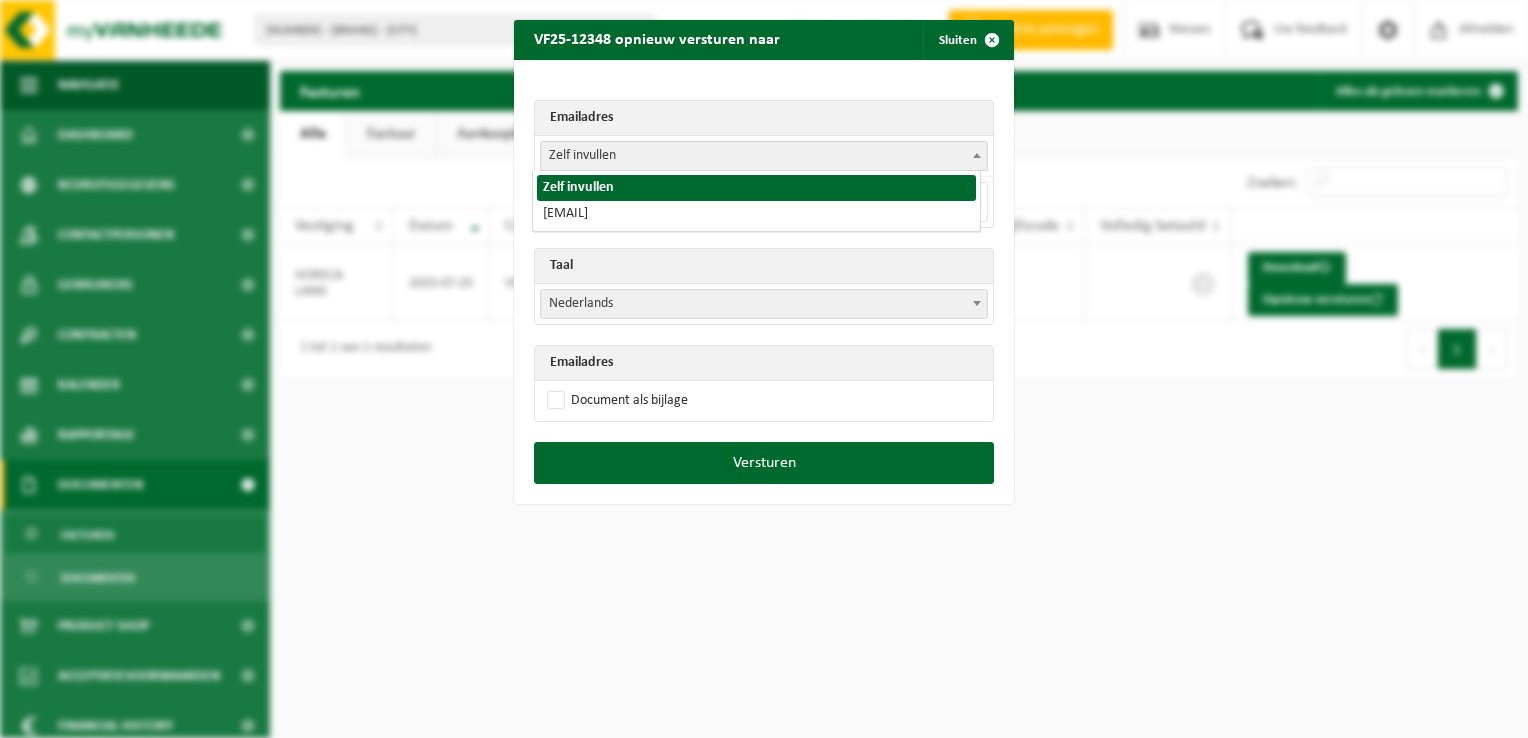 click on "Zelf invullen" at bounding box center [764, 156] 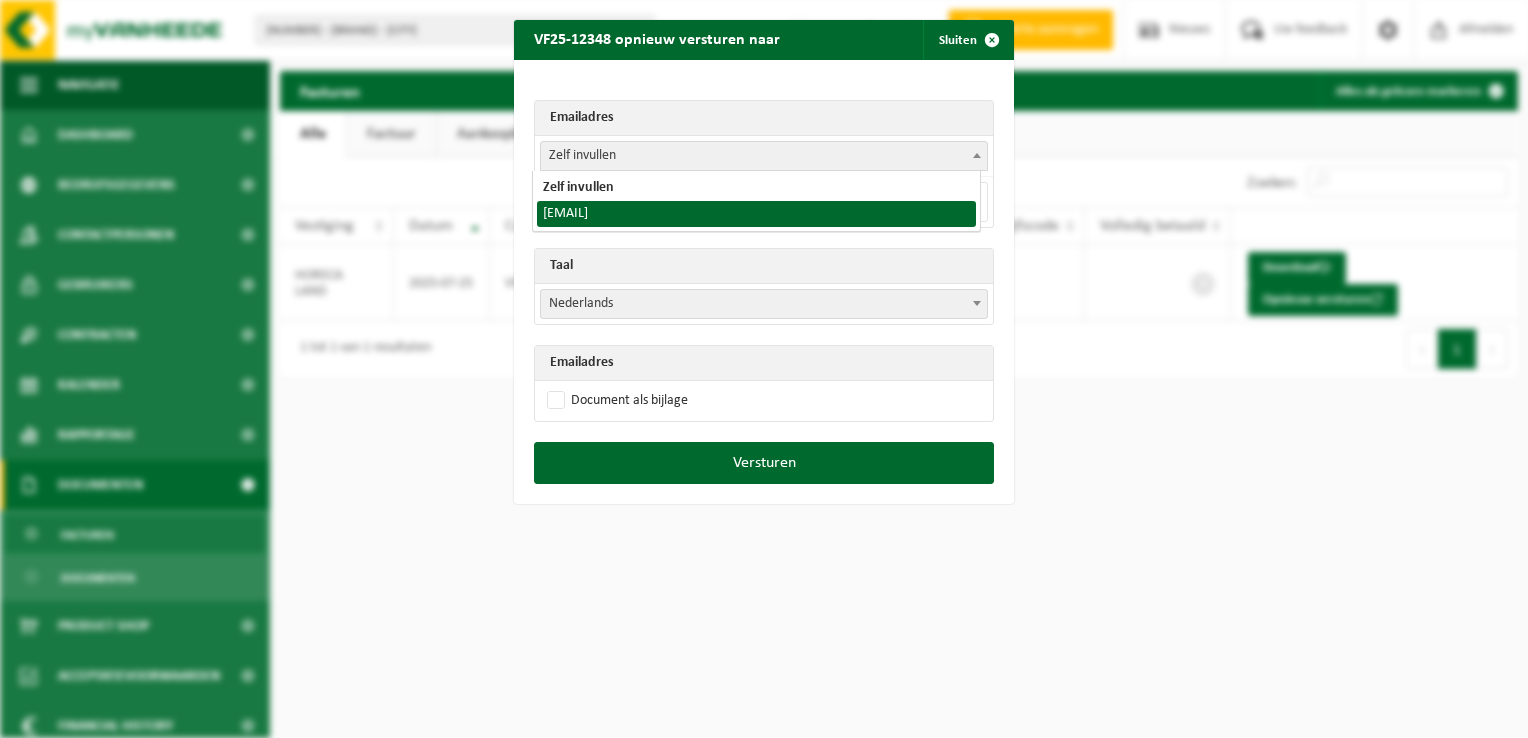 select on "info@horecaland.org" 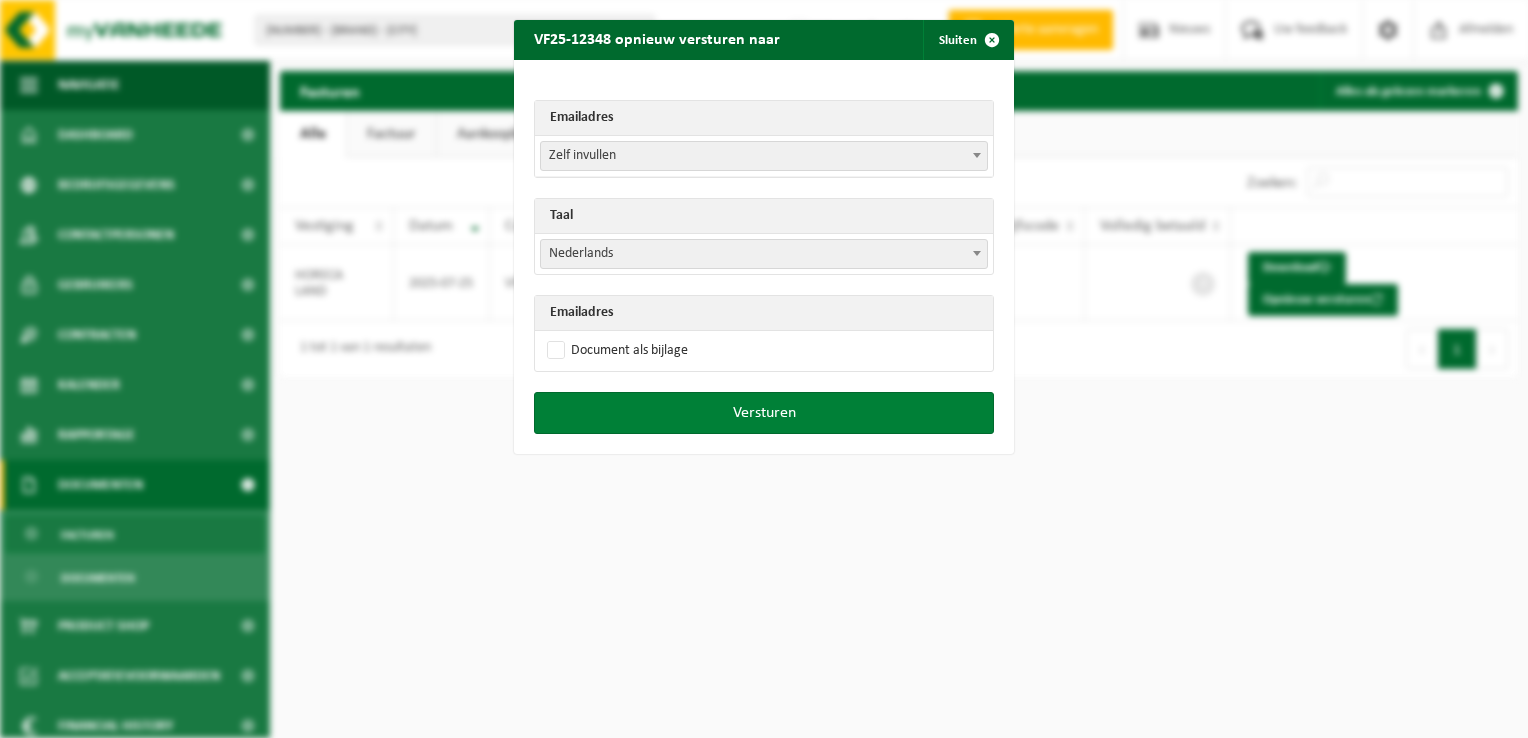 click on "Versturen" at bounding box center [764, 413] 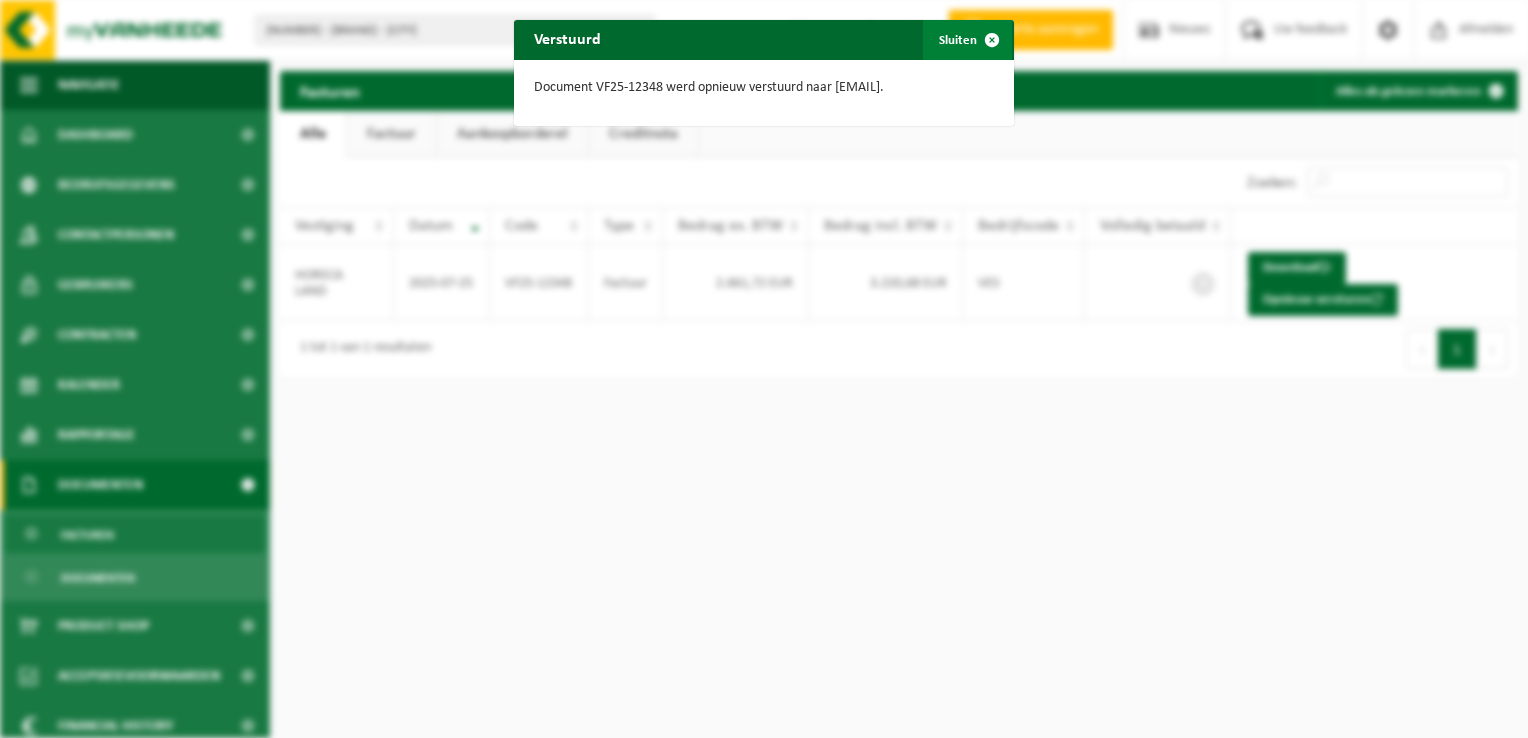 click at bounding box center [992, 40] 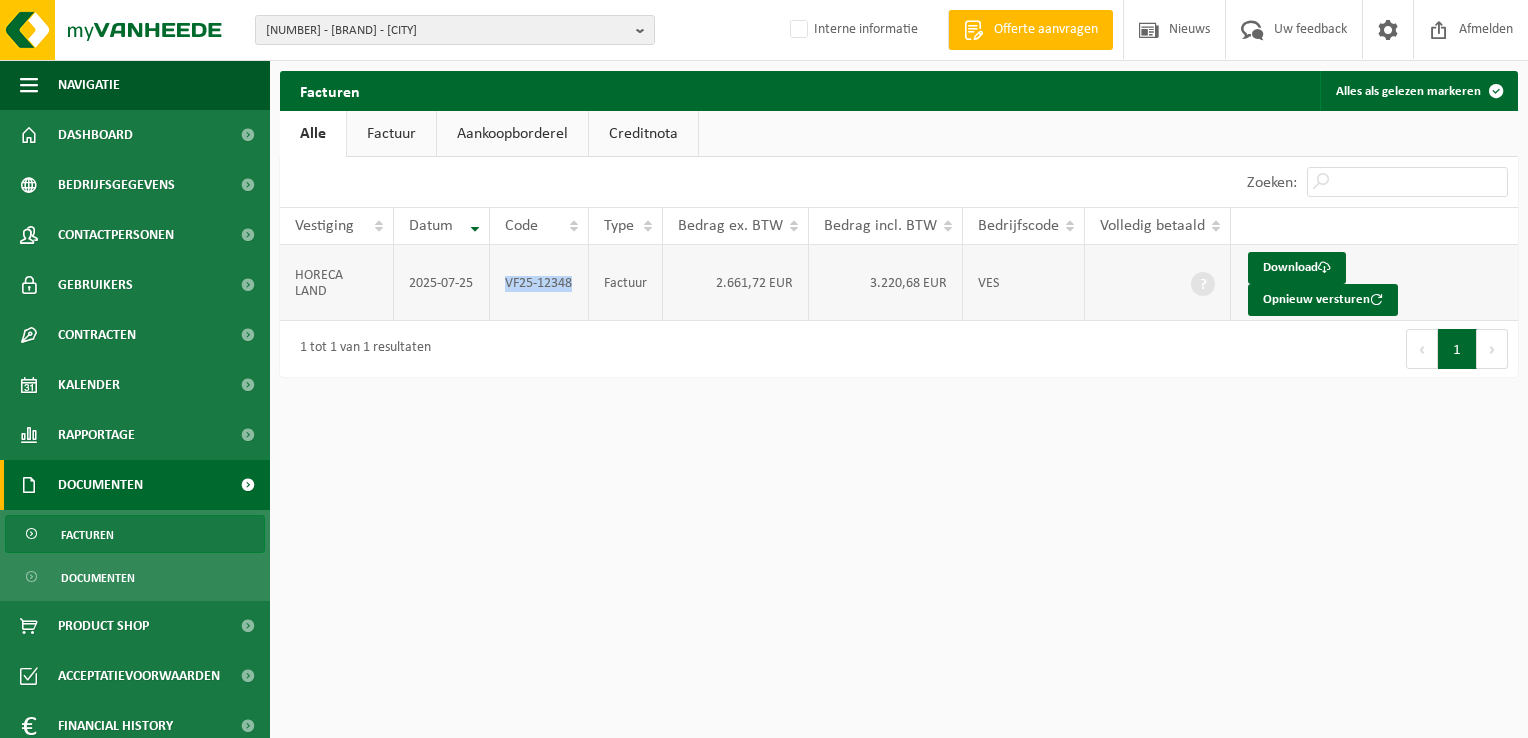 drag, startPoint x: 508, startPoint y: 269, endPoint x: 587, endPoint y: 275, distance: 79.22752 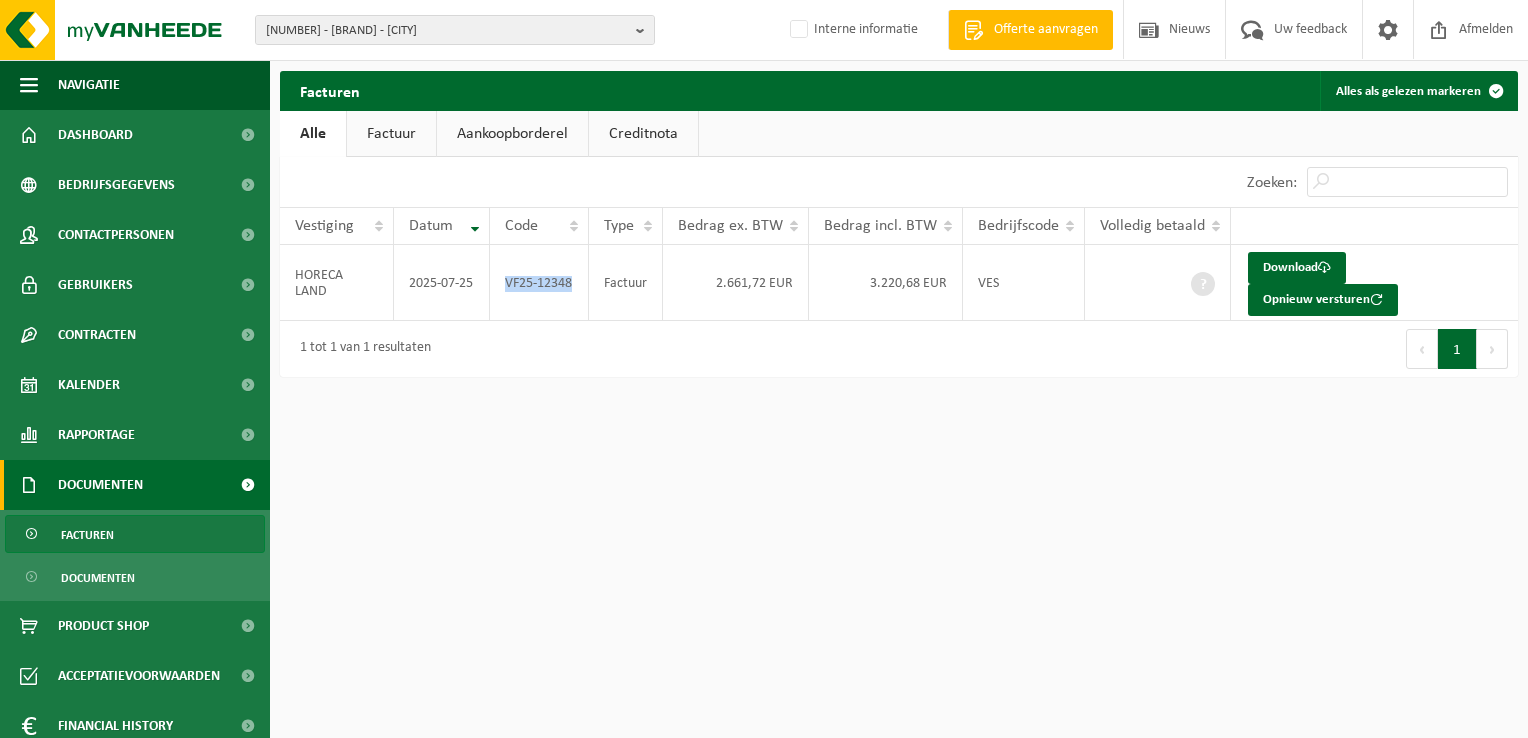 copy on "VF25-12348" 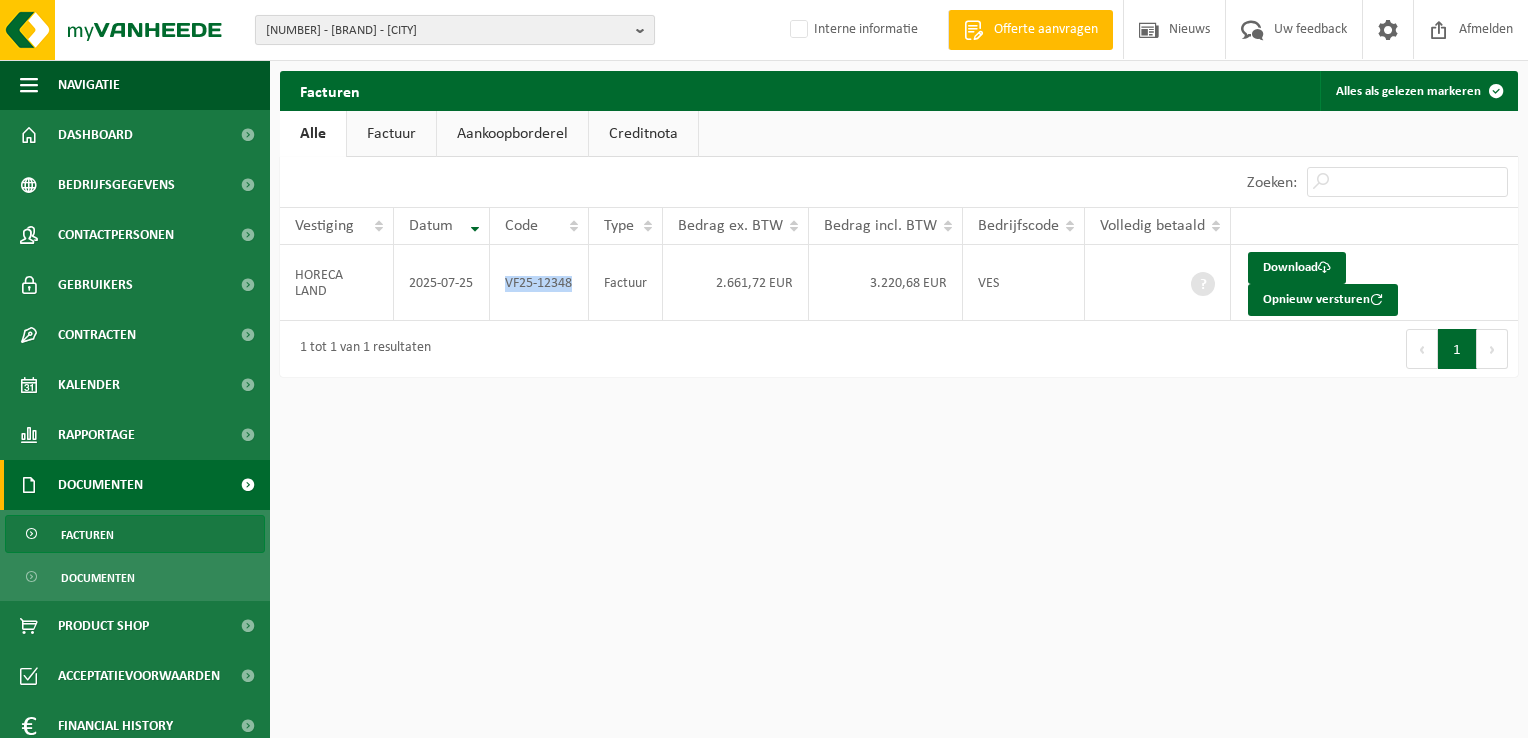 click on "10-987956 - HORECA LAND - HOBOKEN" at bounding box center [447, 31] 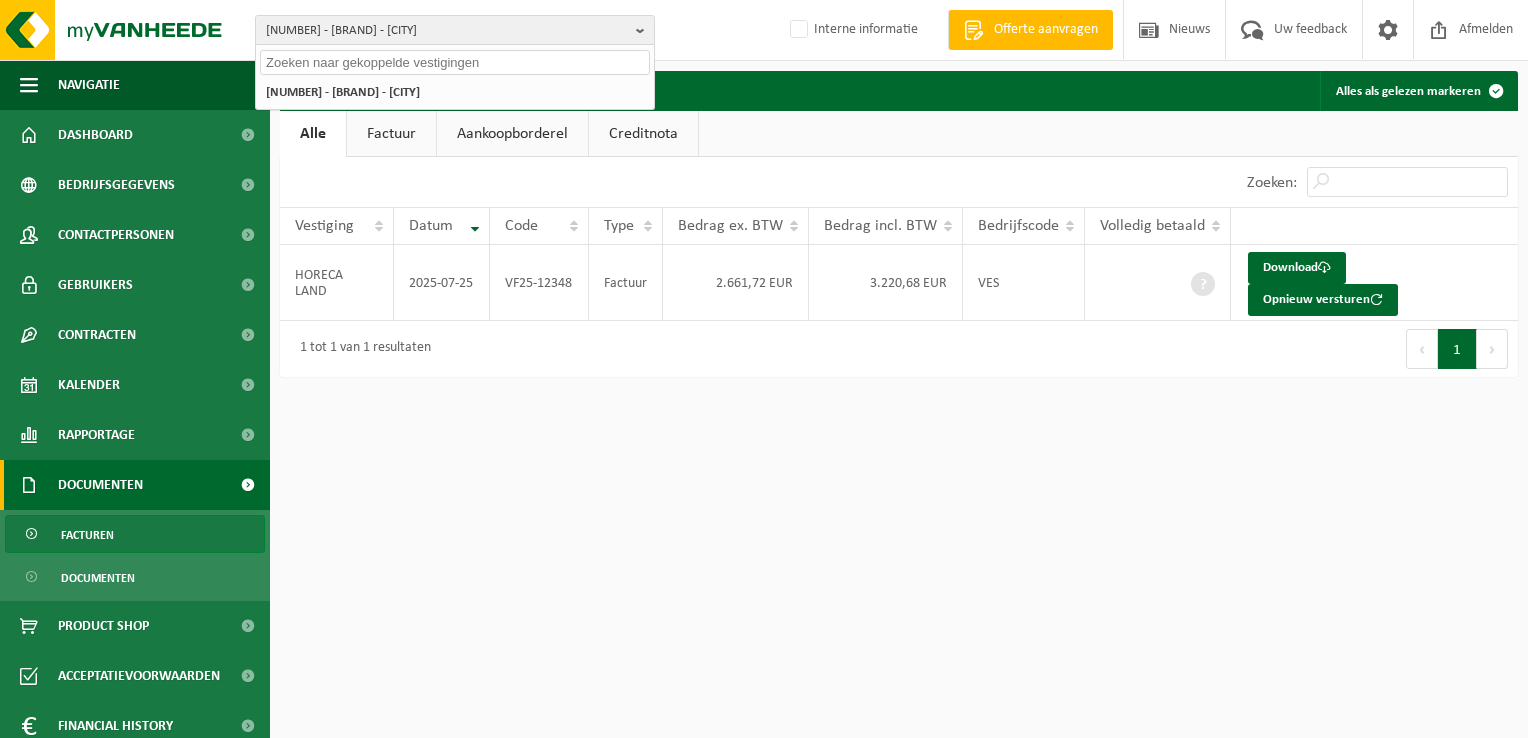 paste on "10-982863" 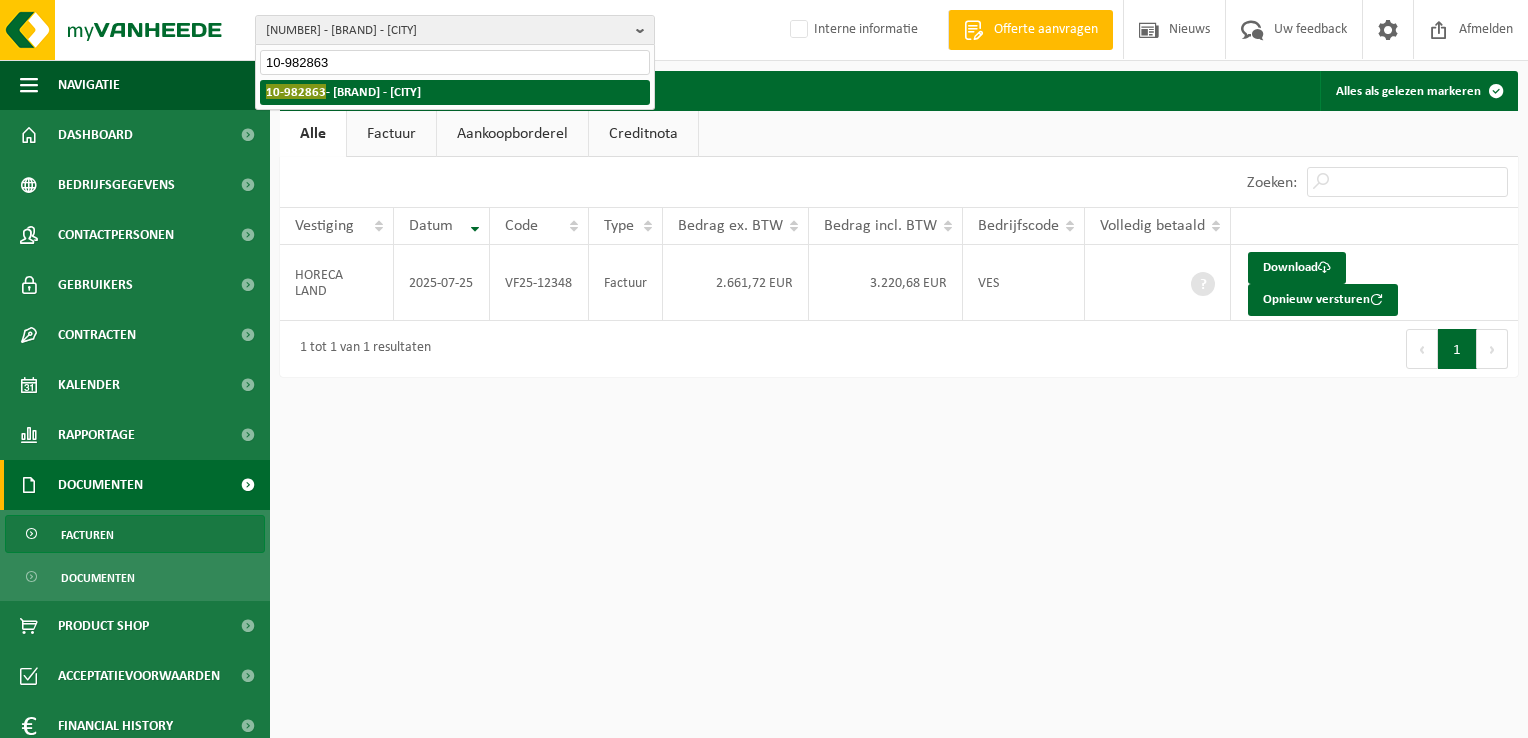 type on "10-982863" 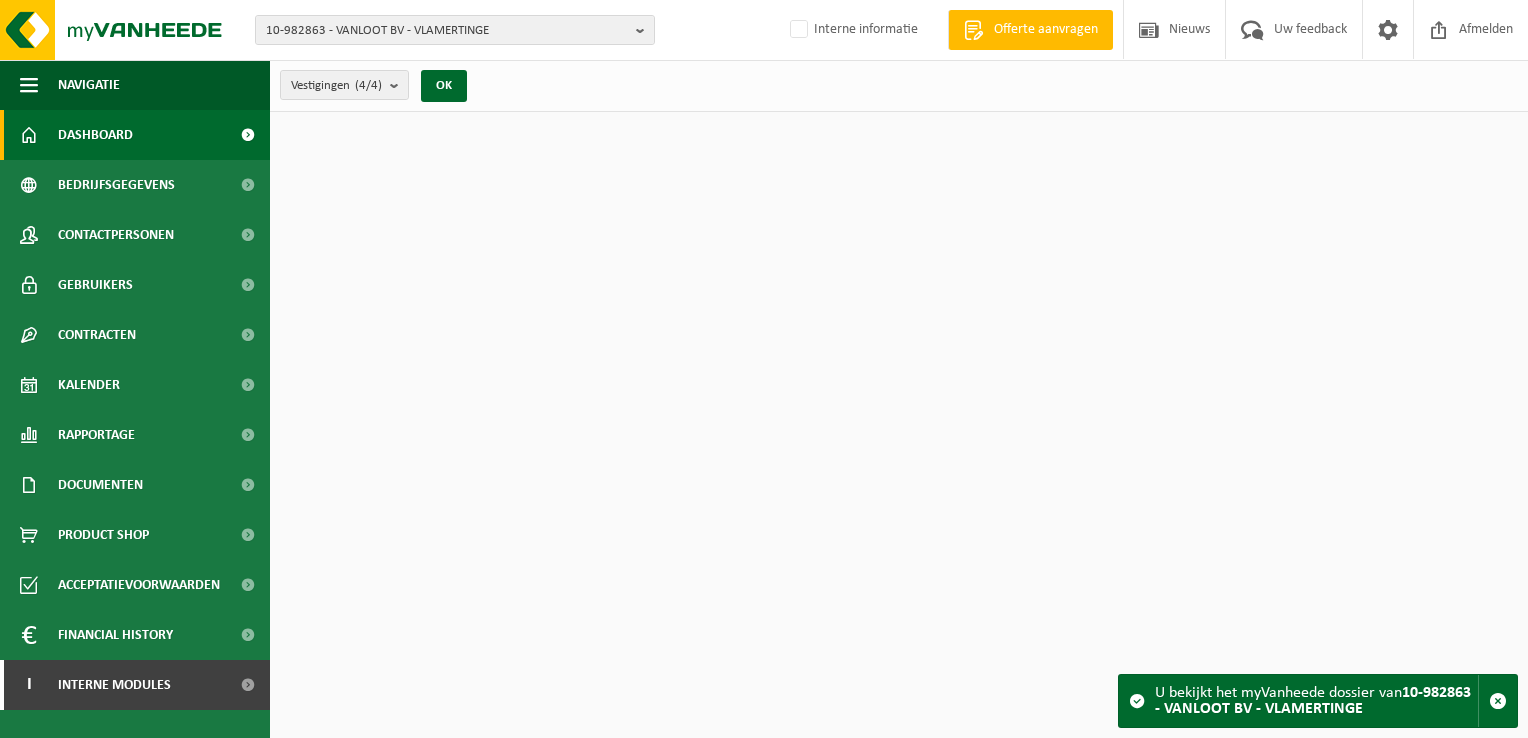 scroll, scrollTop: 0, scrollLeft: 0, axis: both 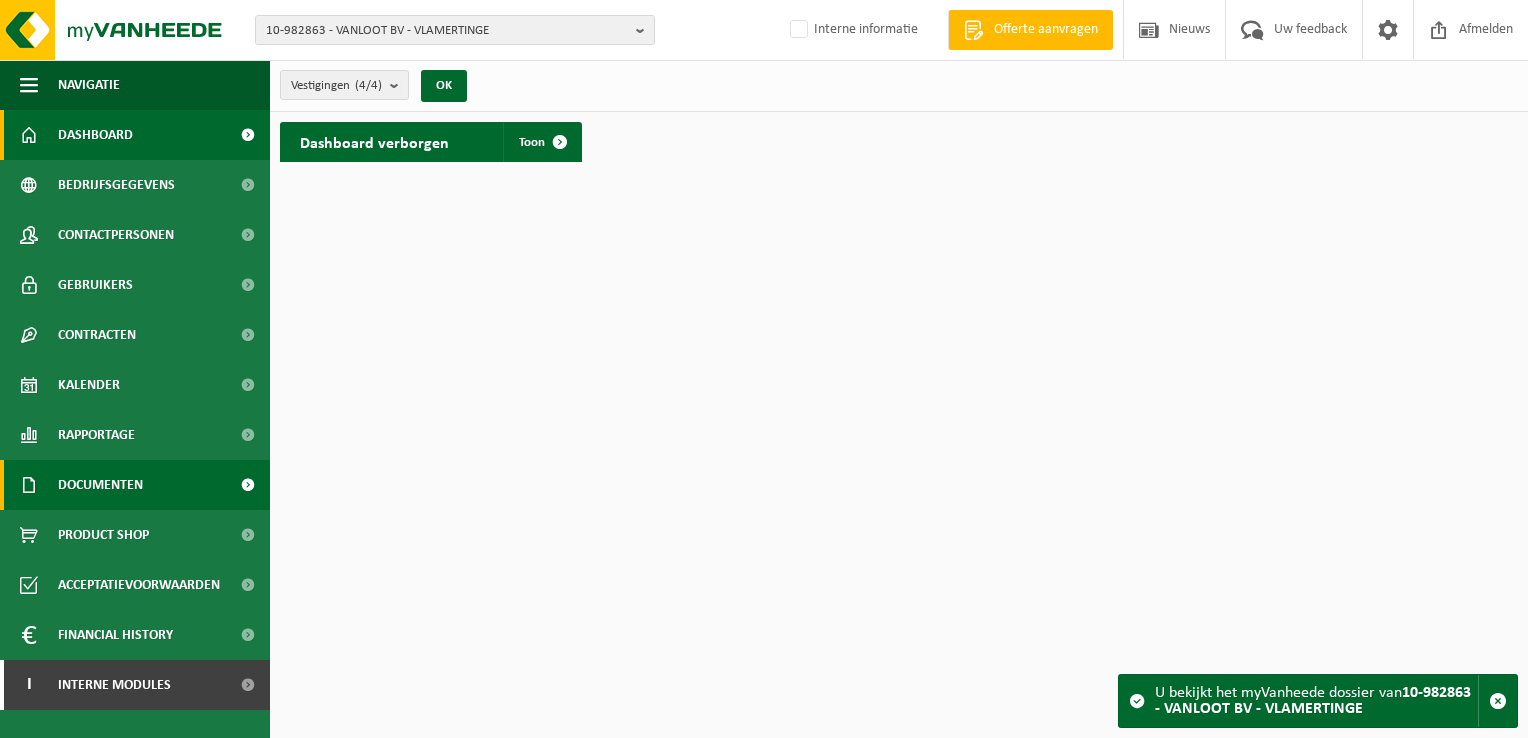 click on "Documenten" at bounding box center (100, 485) 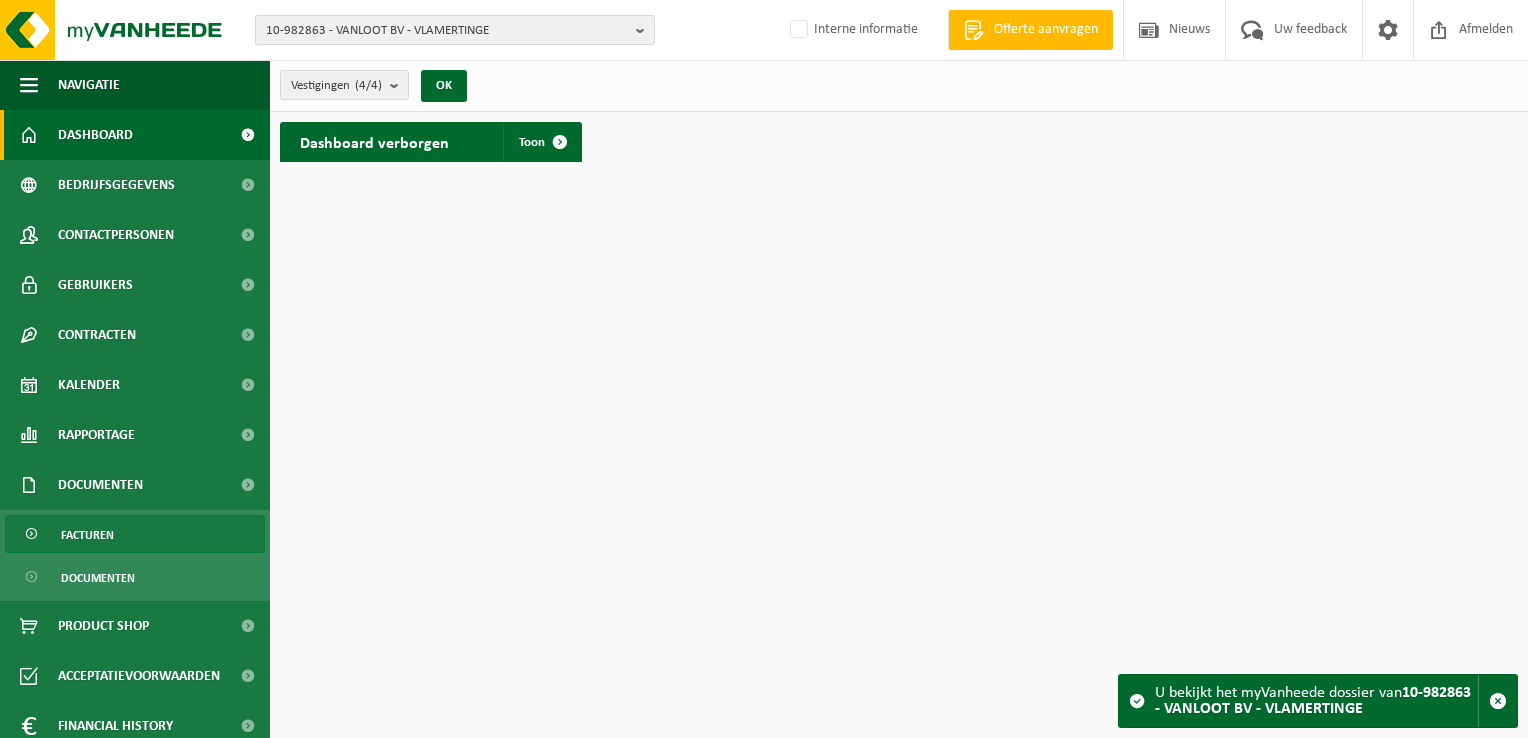click on "Facturen" at bounding box center [135, 534] 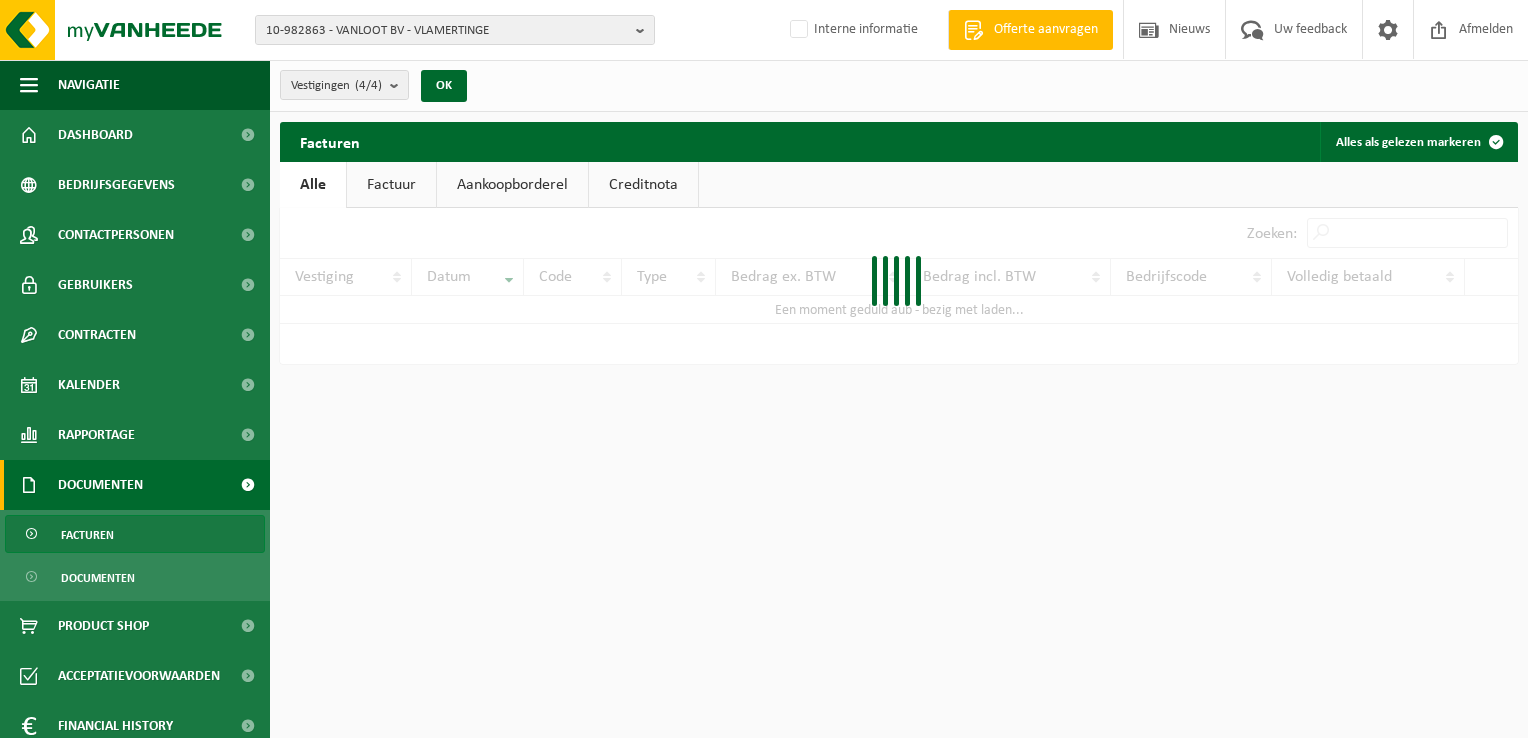 scroll, scrollTop: 0, scrollLeft: 0, axis: both 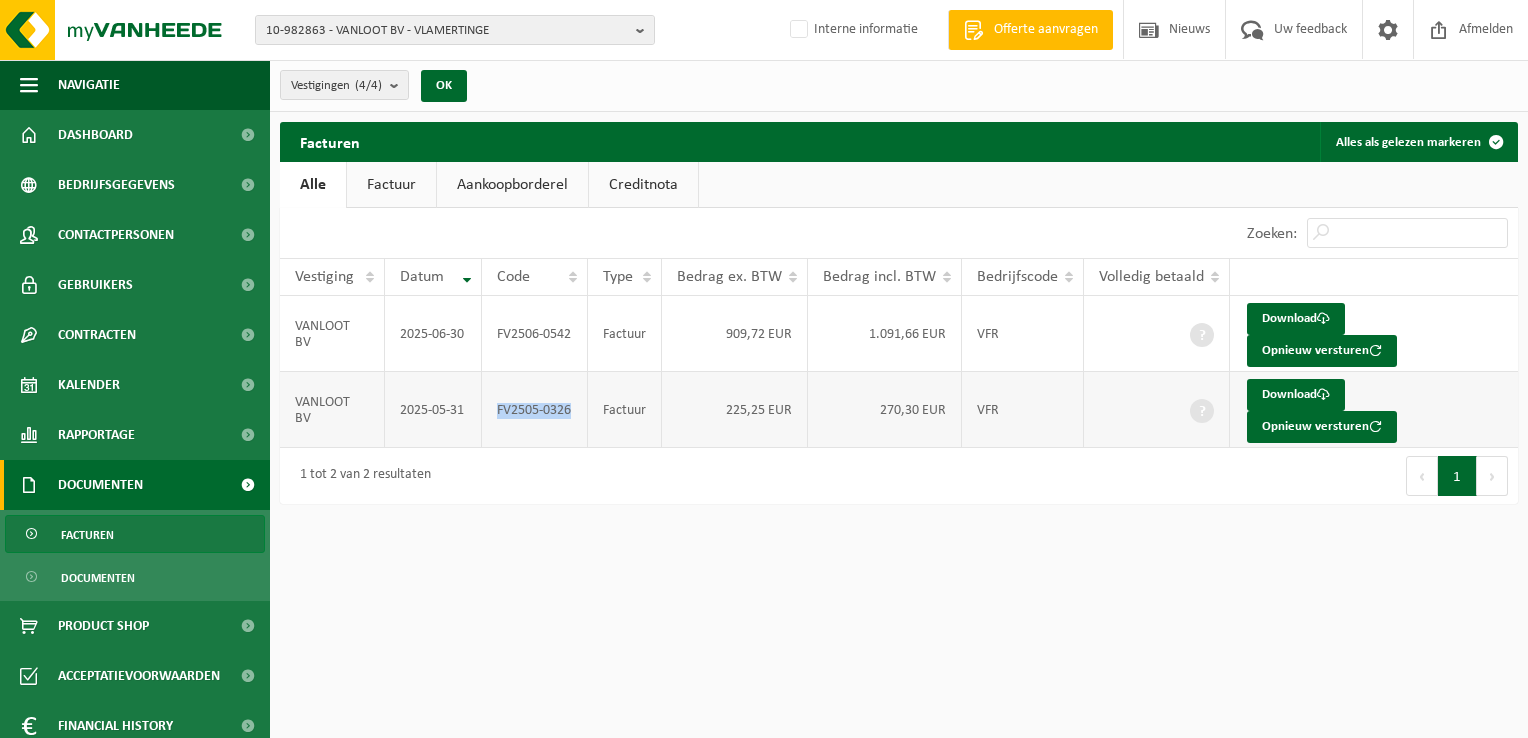drag, startPoint x: 574, startPoint y: 368, endPoint x: 498, endPoint y: 365, distance: 76.05919 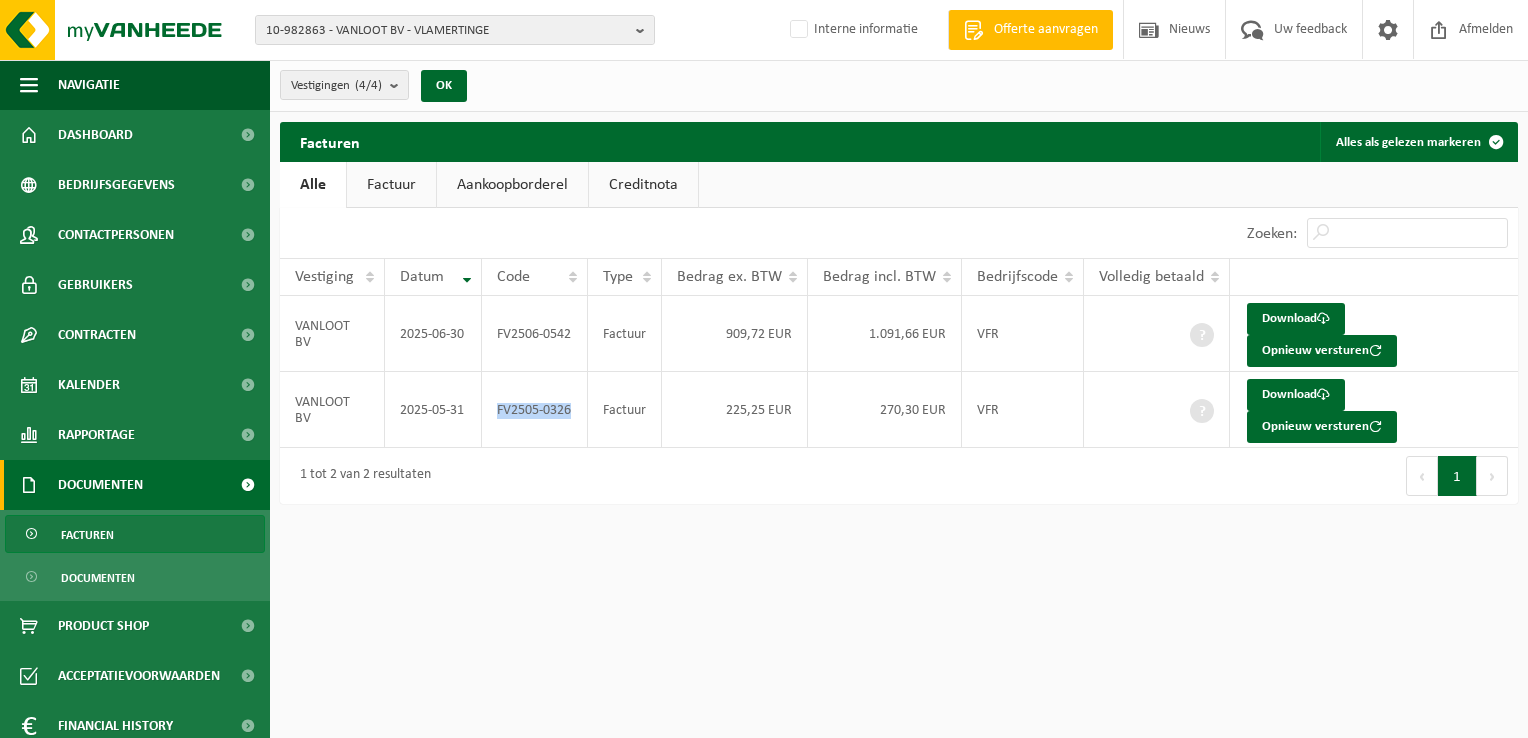 copy on "FV2505-0326" 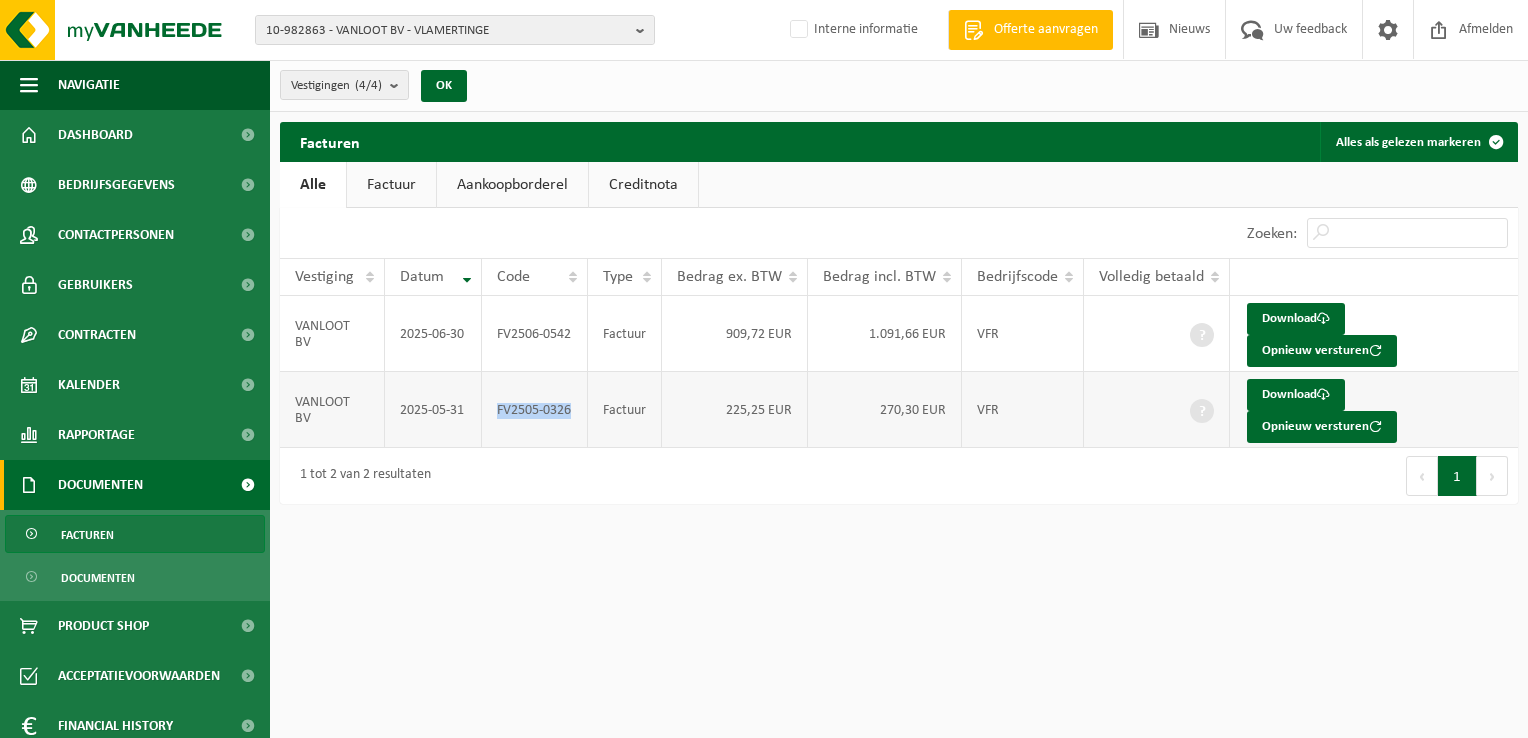 copy on "FV2505-0326" 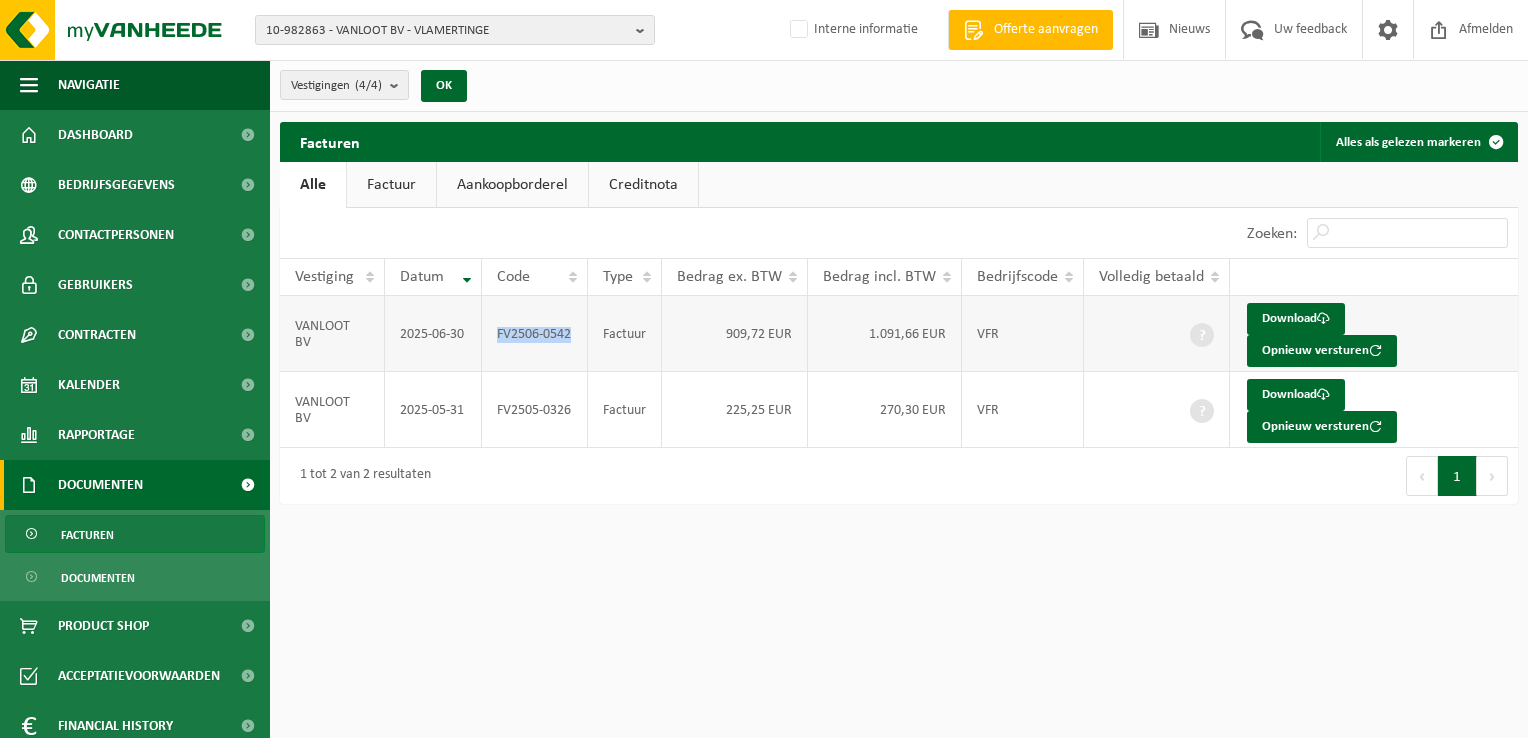 drag, startPoint x: 573, startPoint y: 322, endPoint x: 500, endPoint y: 318, distance: 73.109505 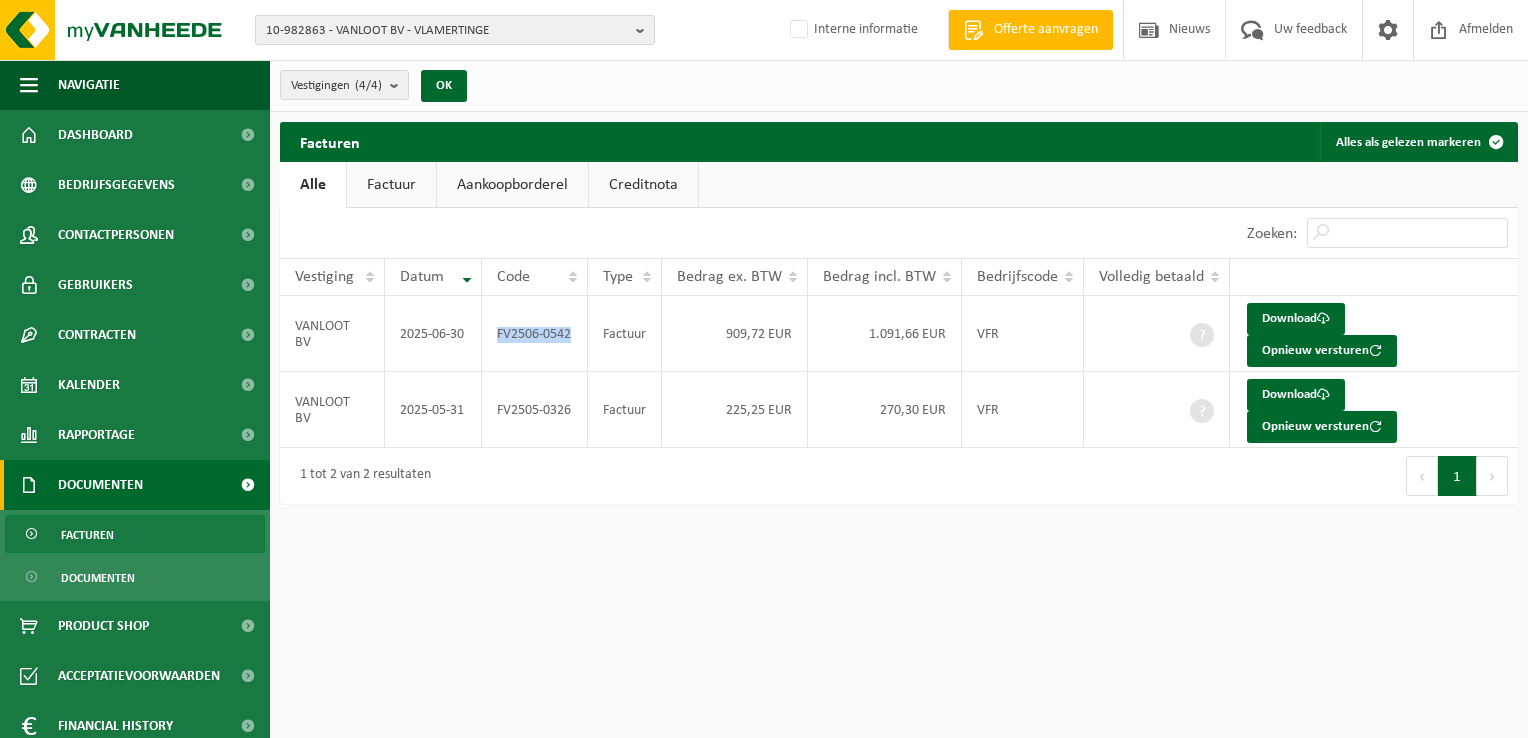 copy on "FV2506-0542" 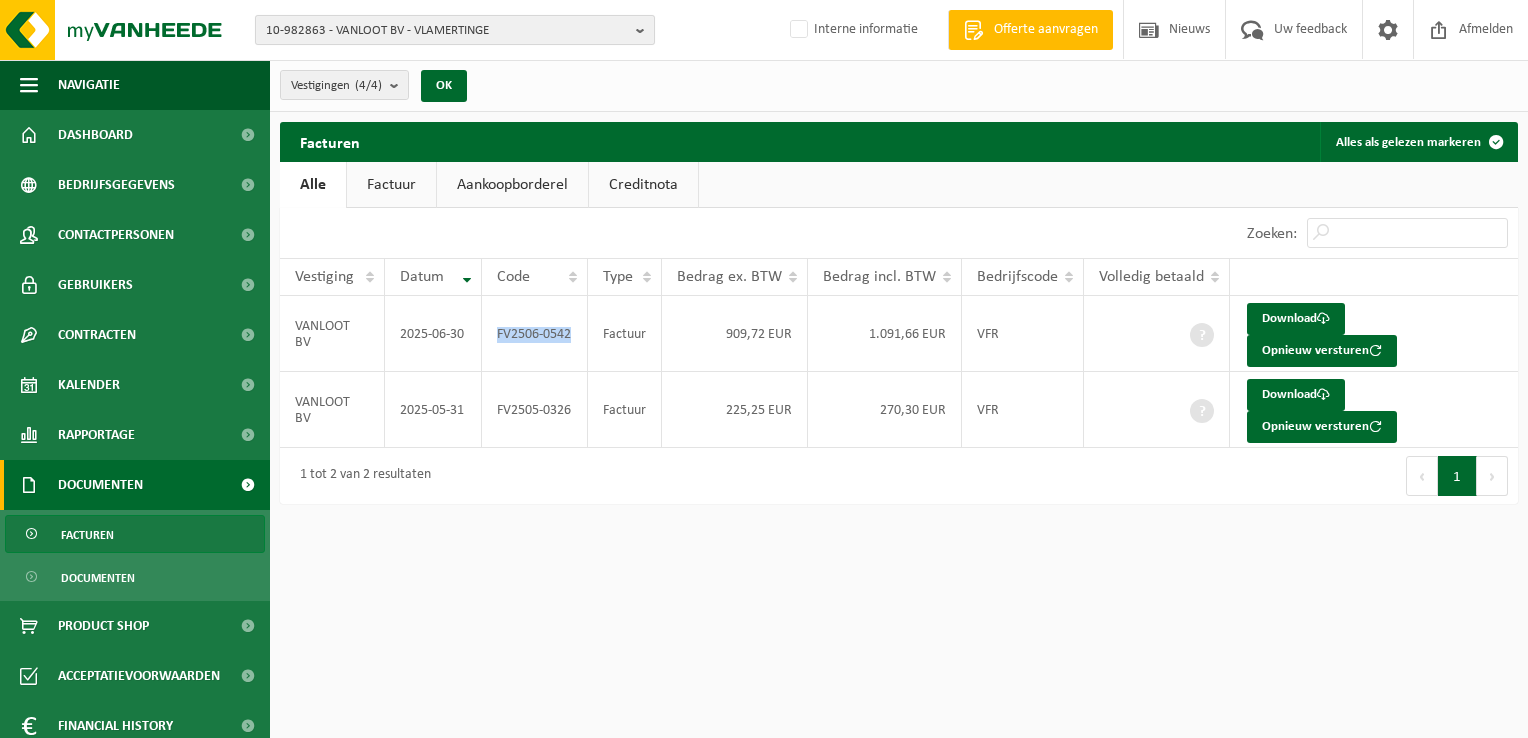 click on "10-982863 - VANLOOT BV - VLAMERTINGE" at bounding box center (447, 31) 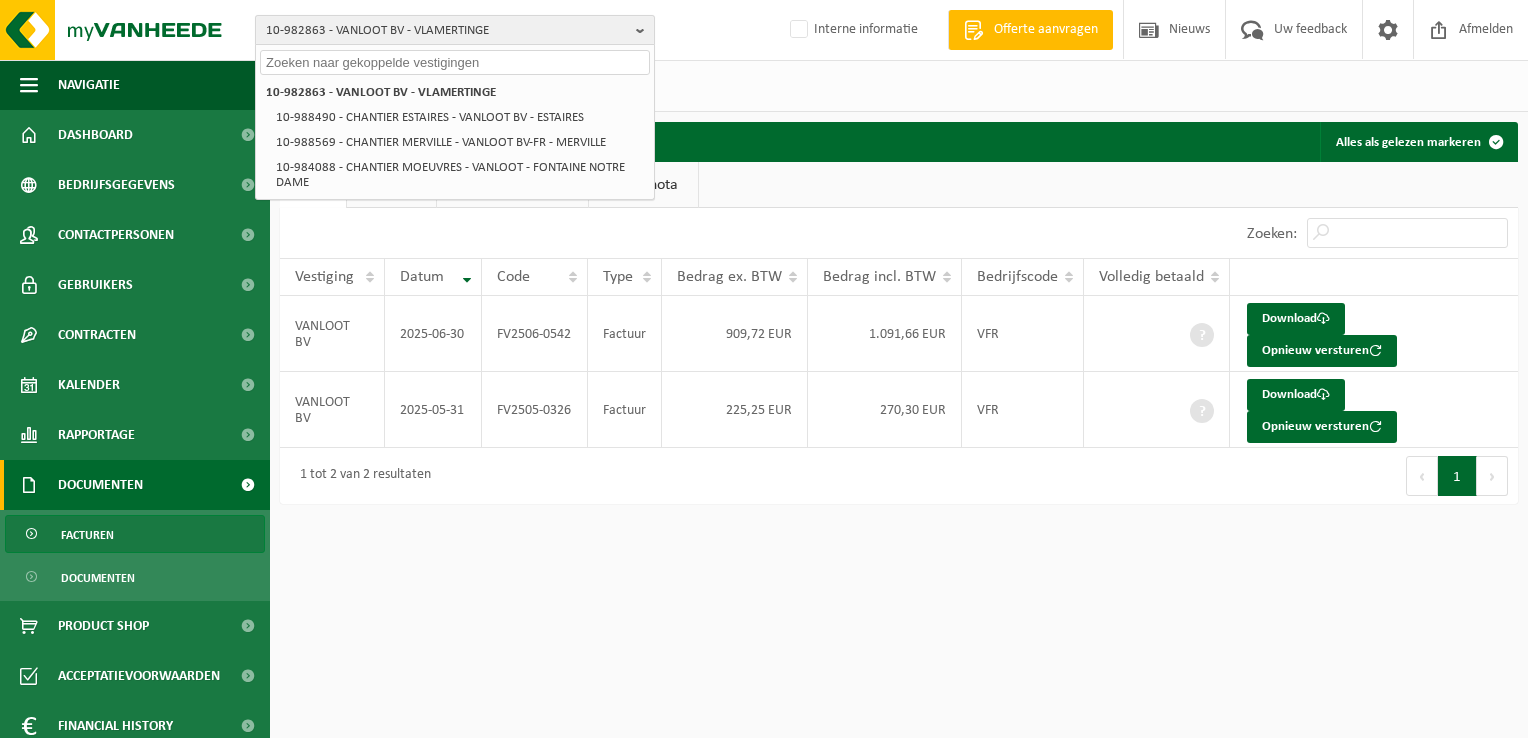 paste on "10-785044" 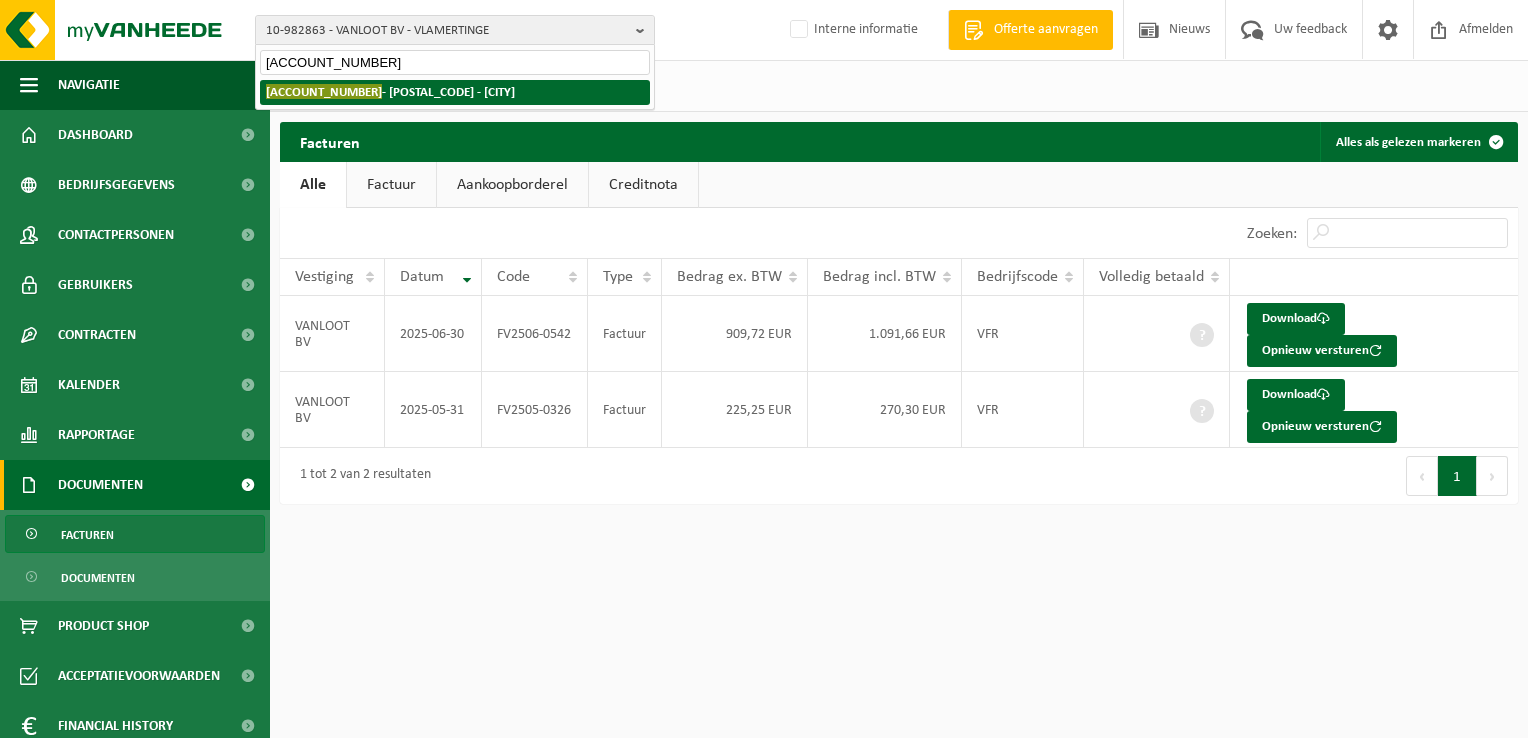 type on "10-785044" 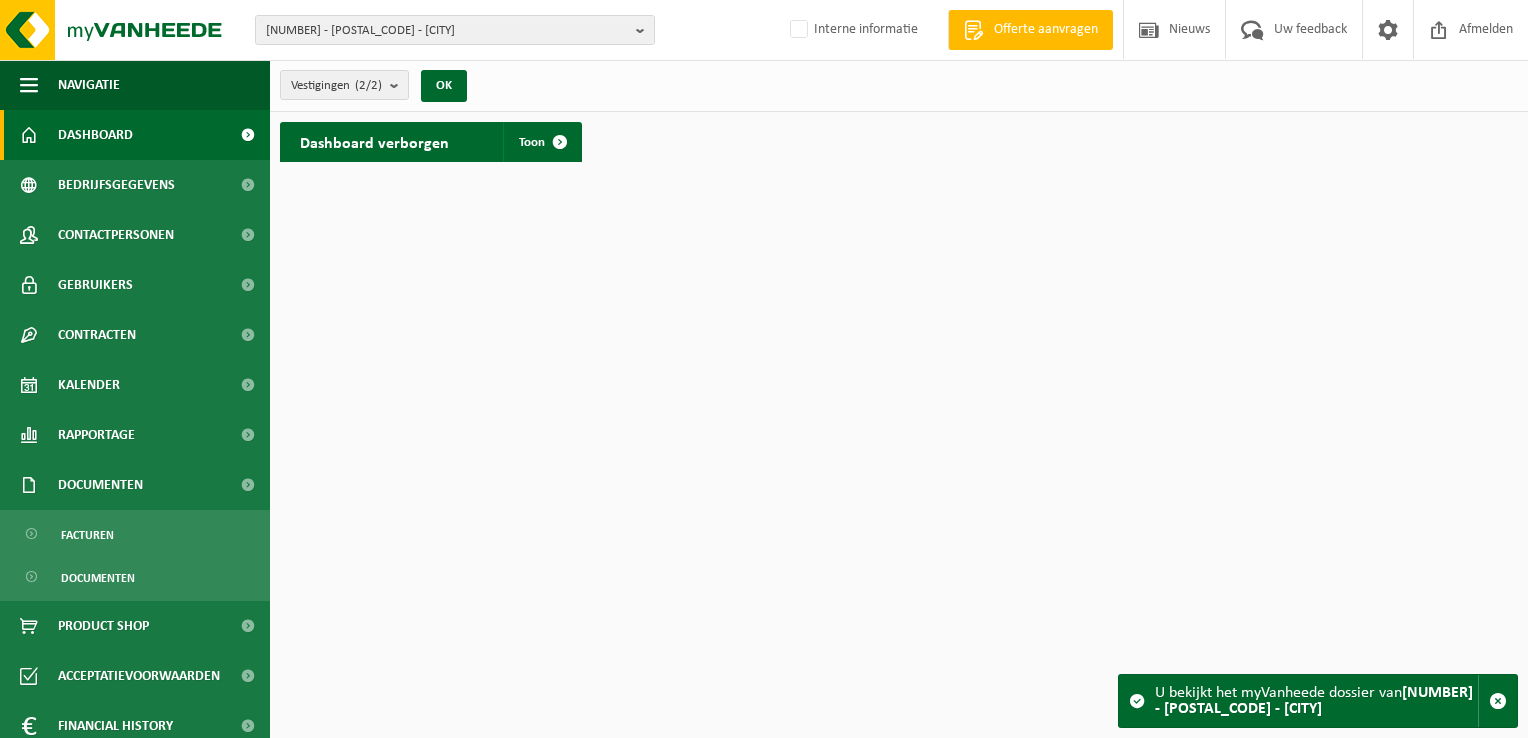 click on "Facturen" at bounding box center (135, 534) 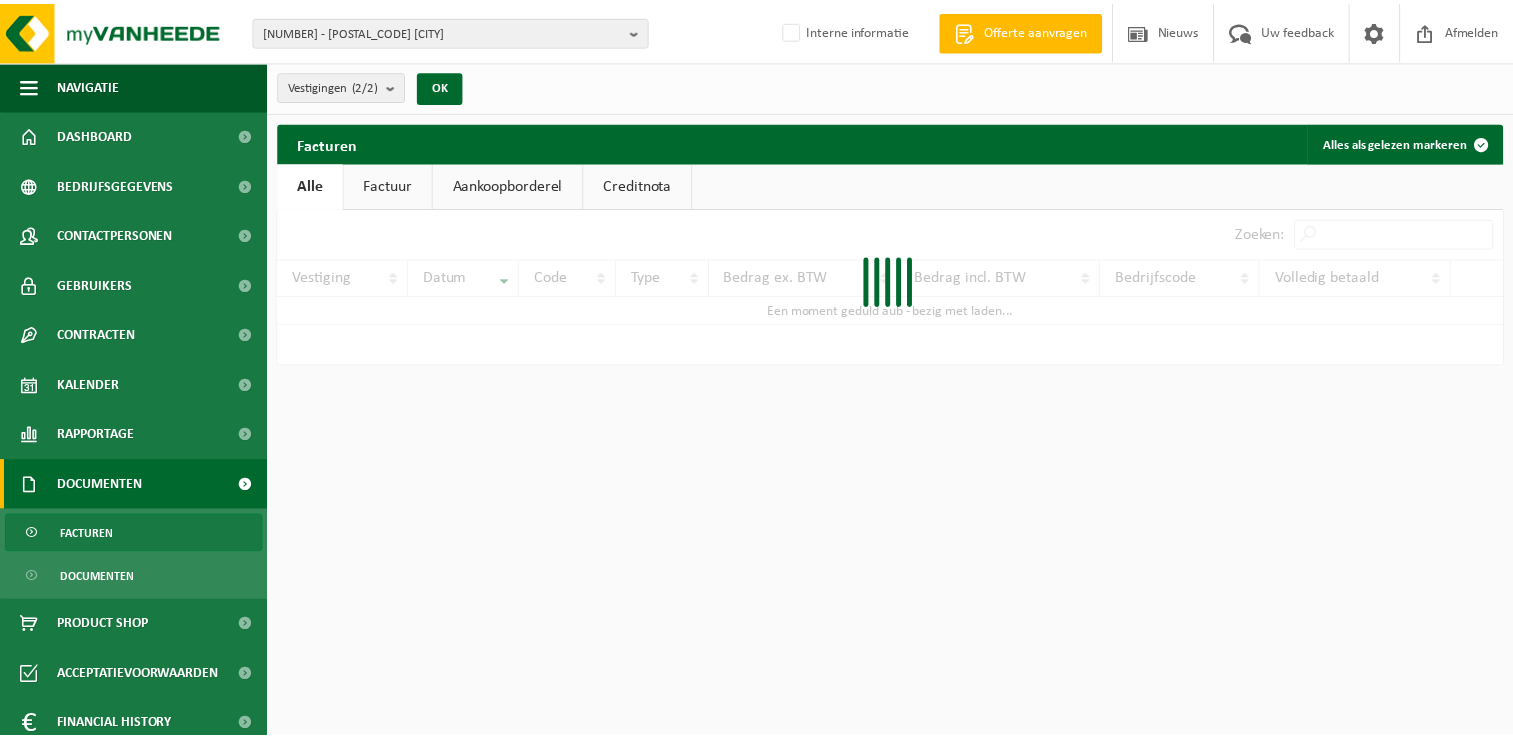scroll, scrollTop: 0, scrollLeft: 0, axis: both 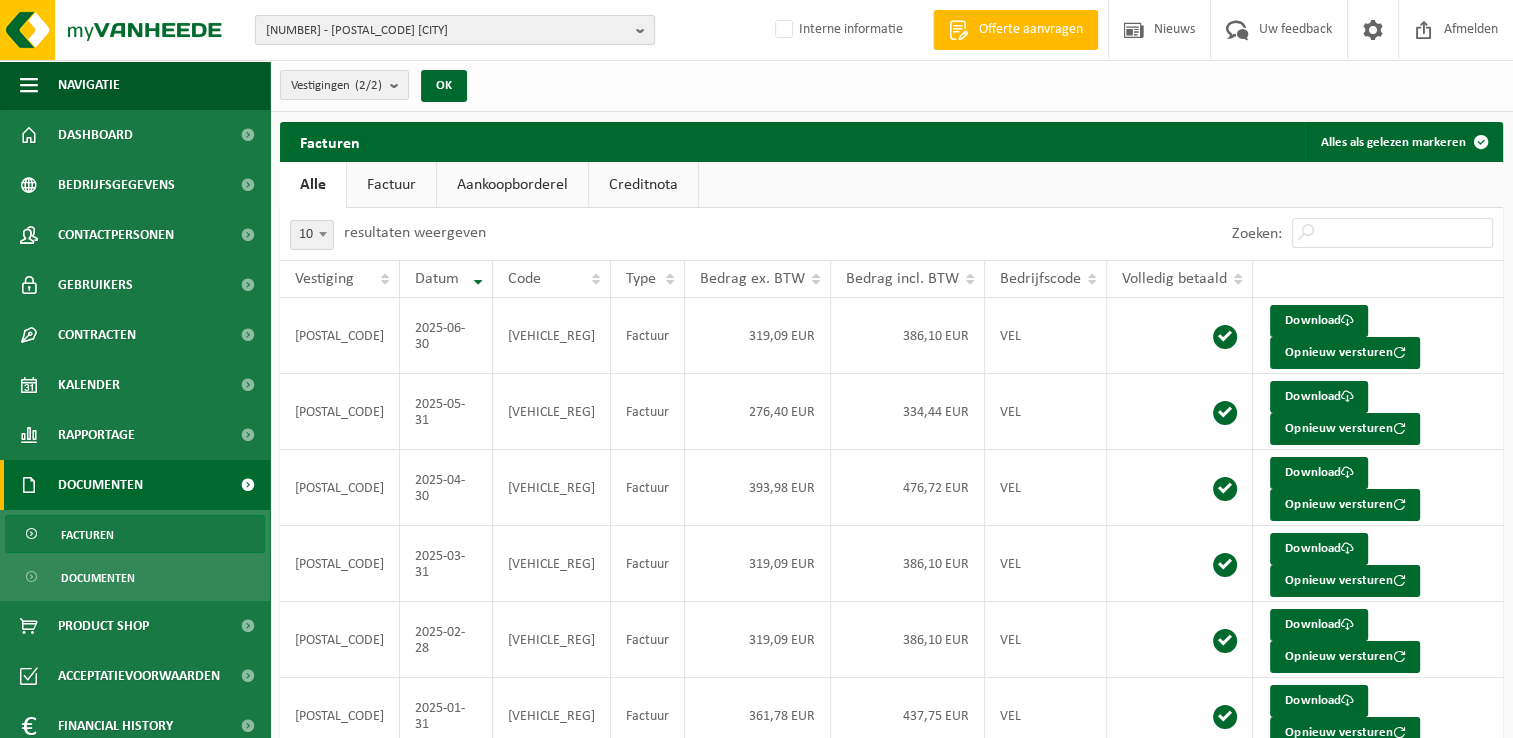 click on "[NUMBER] - [POSTAL_CODE] [CITY]" at bounding box center [447, 31] 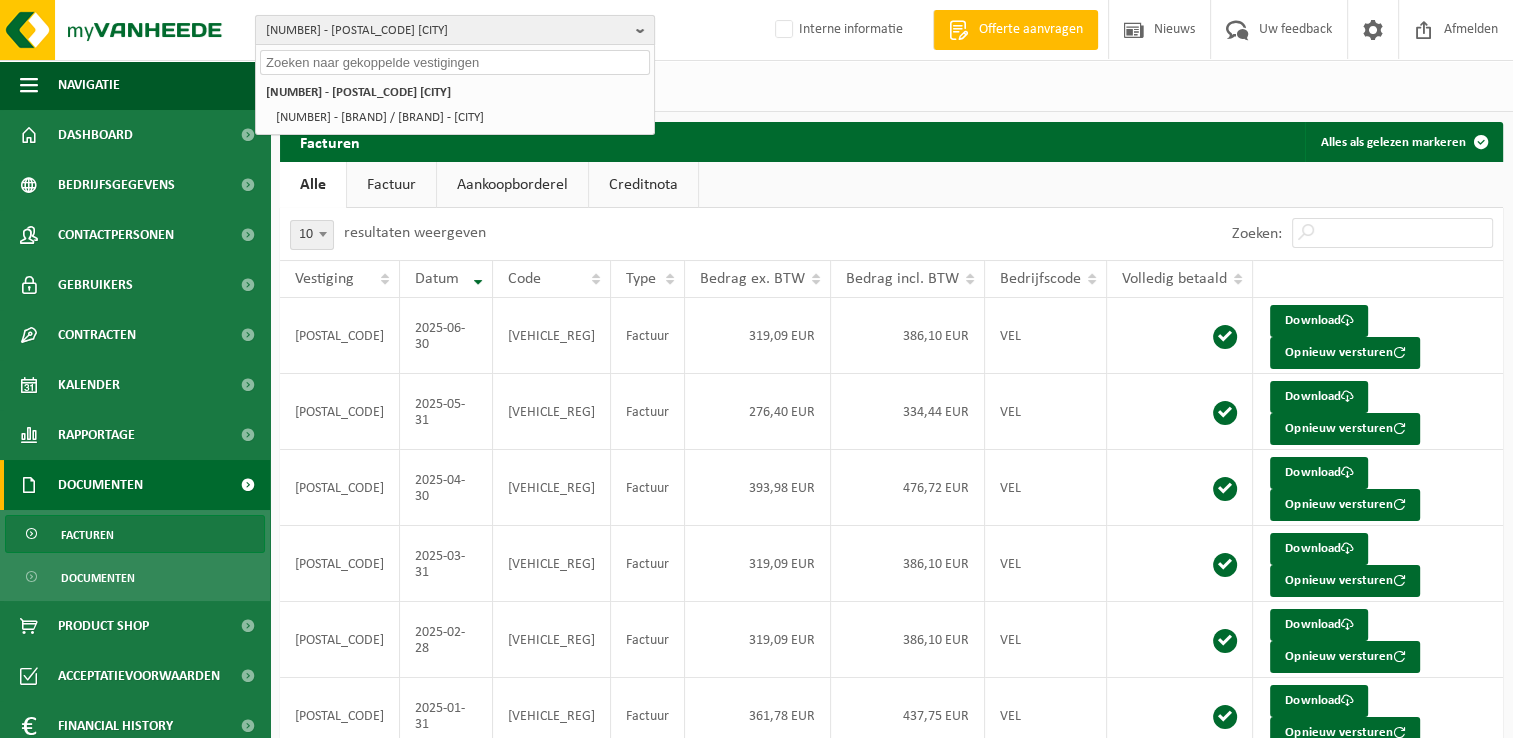 paste on "[NUMBER]" 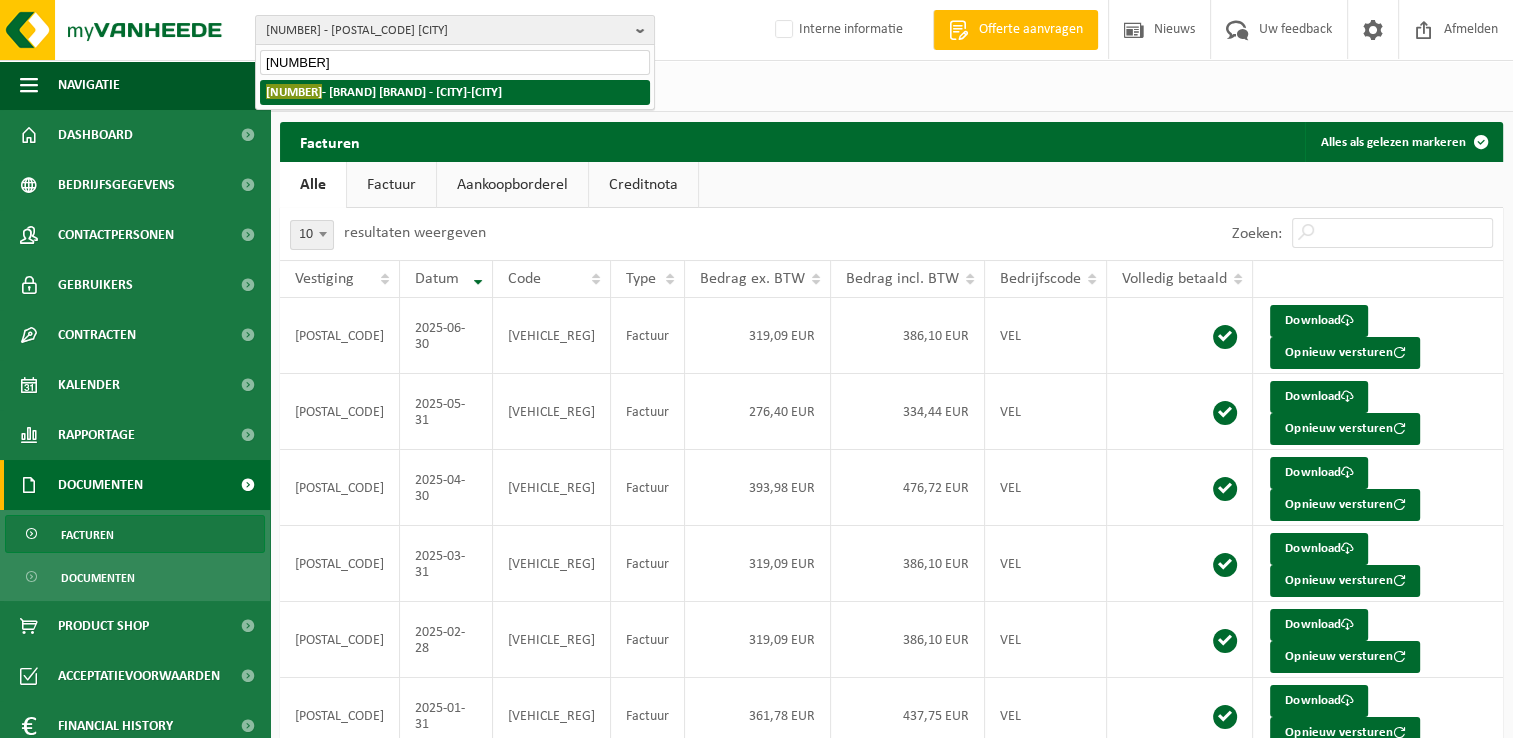 type on "[NUMBER]" 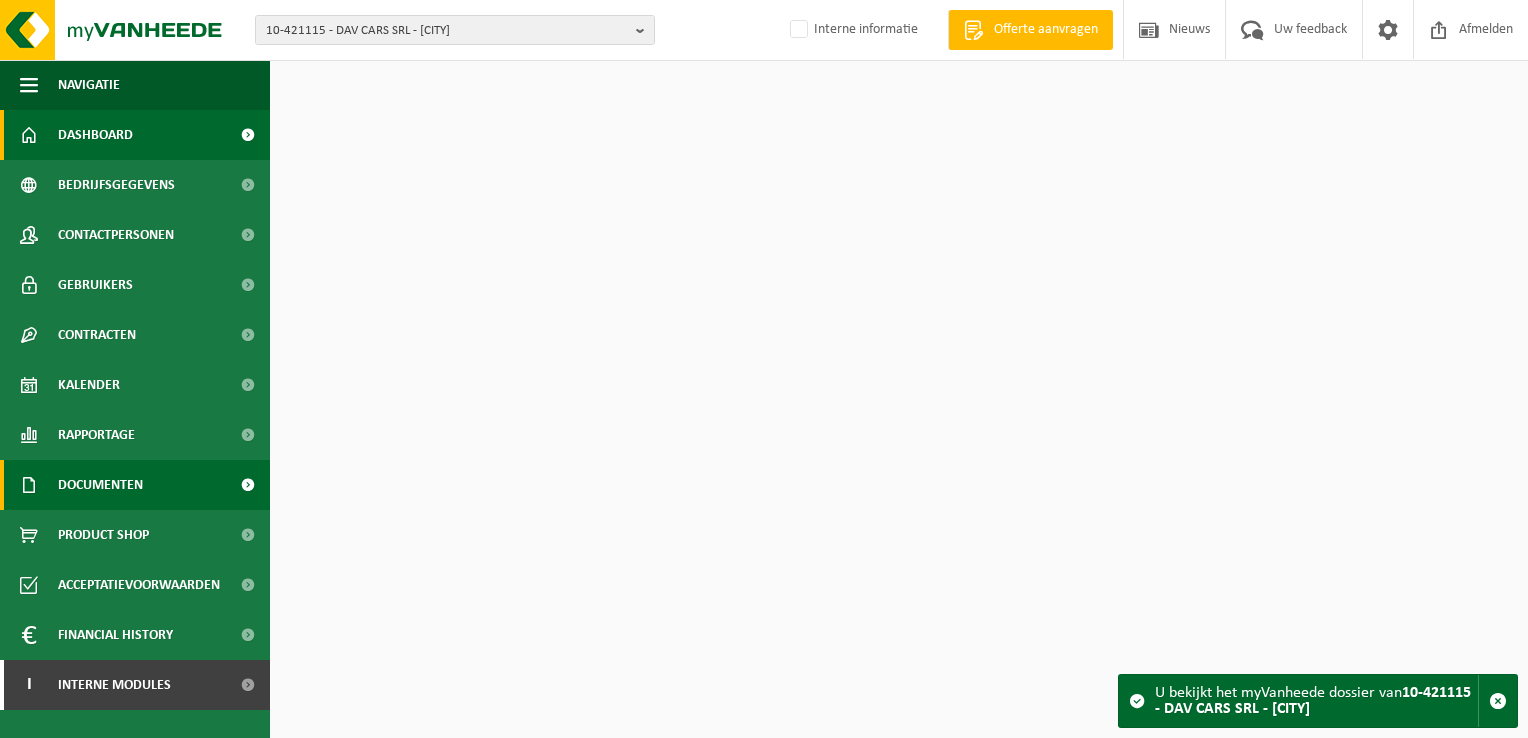 scroll, scrollTop: 0, scrollLeft: 0, axis: both 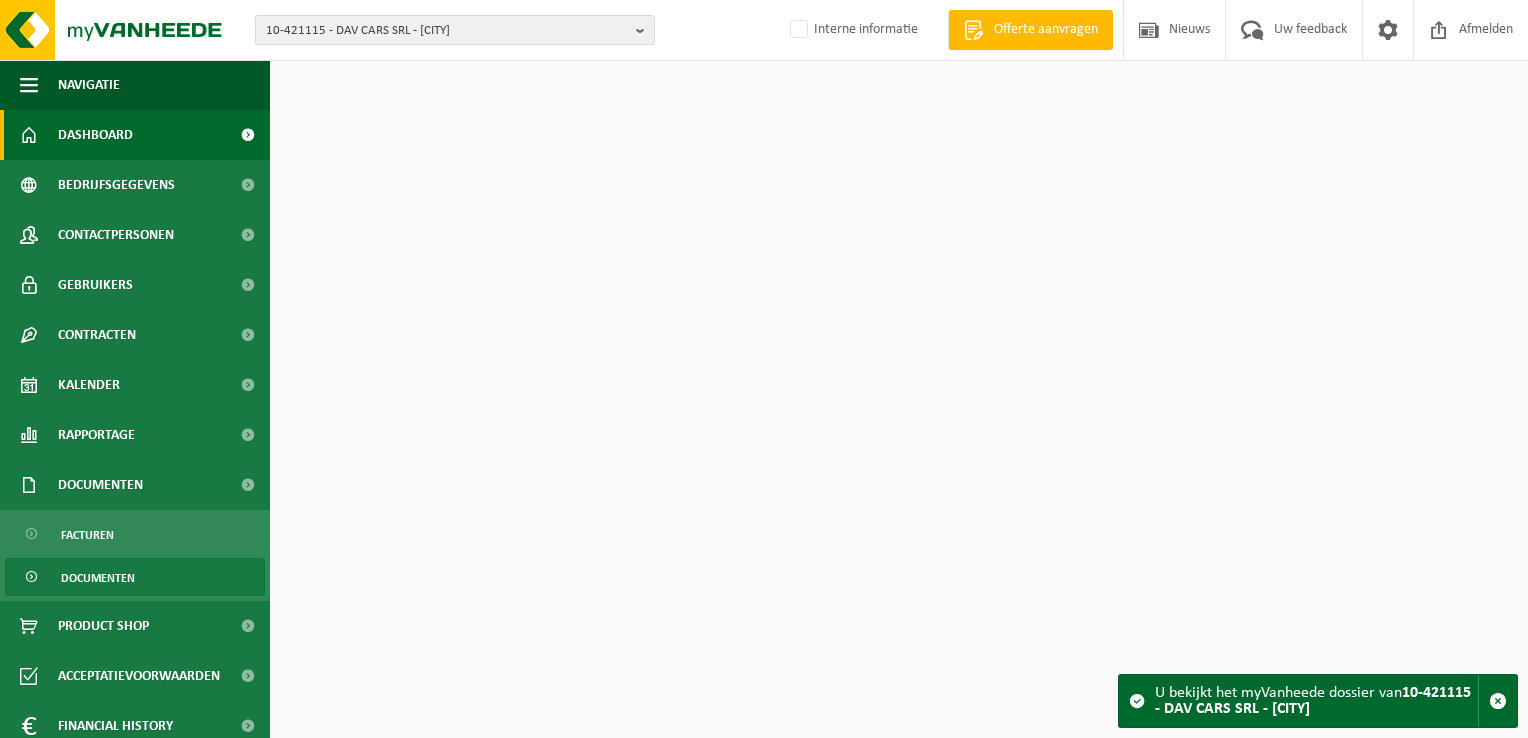 click on "Documenten" at bounding box center (135, 577) 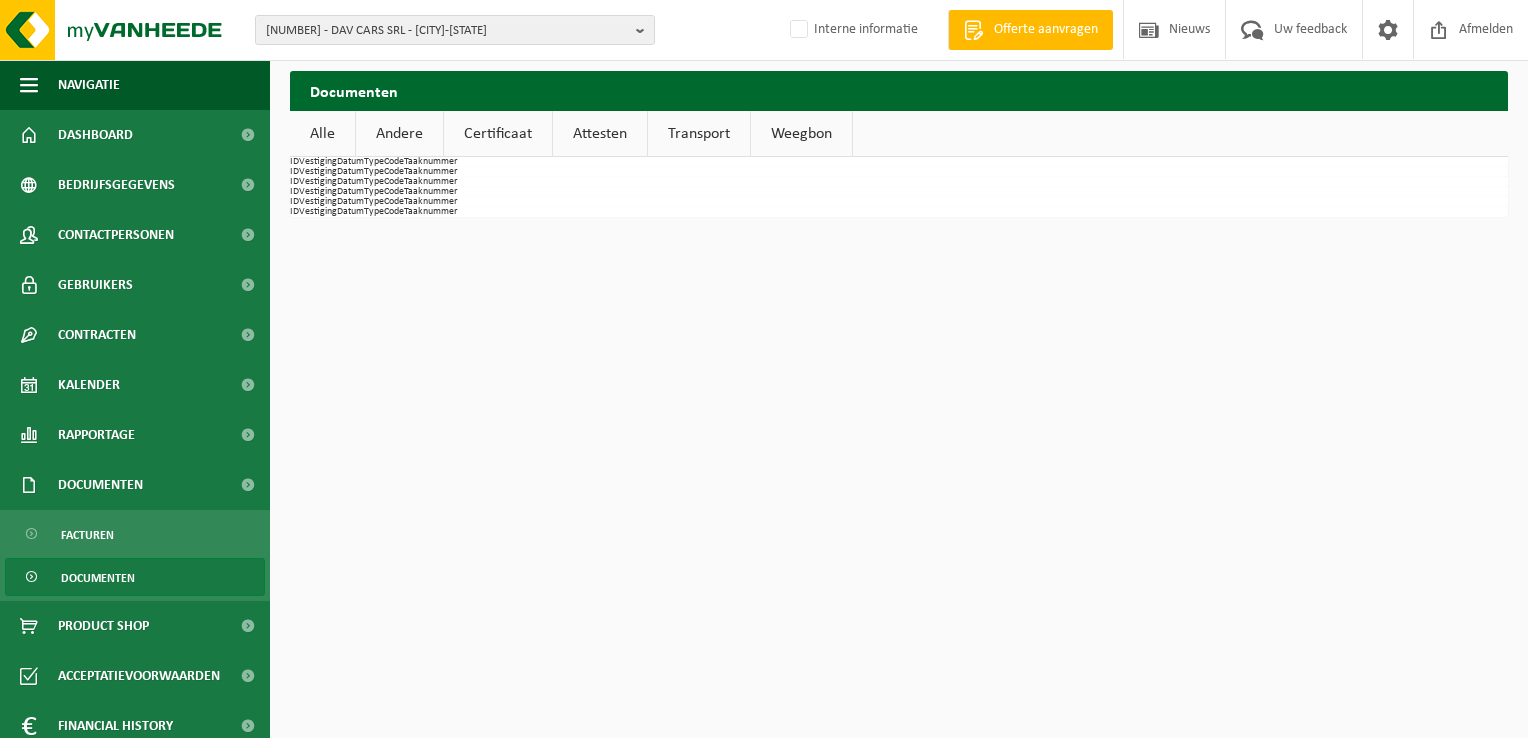 scroll, scrollTop: 0, scrollLeft: 0, axis: both 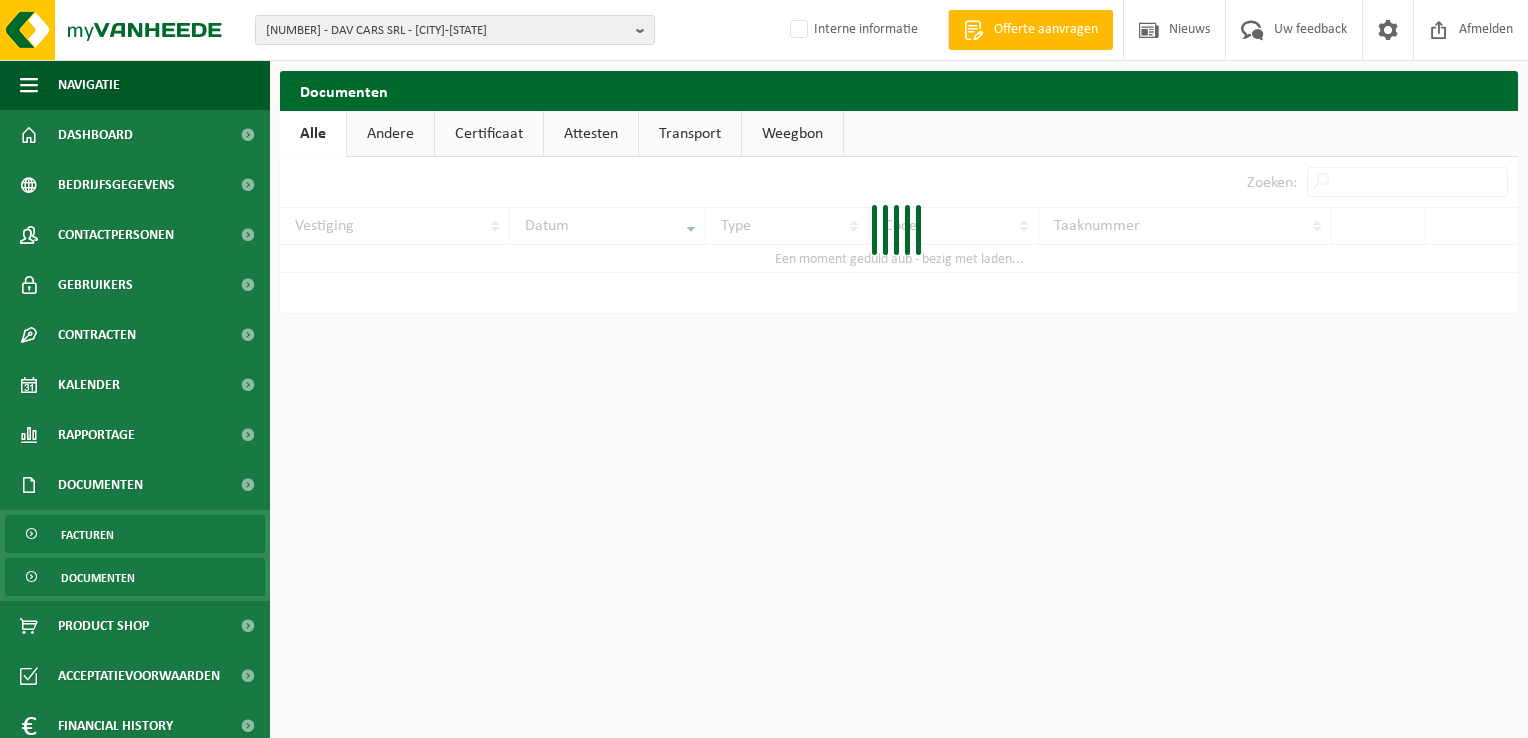 click on "Facturen" at bounding box center [135, 534] 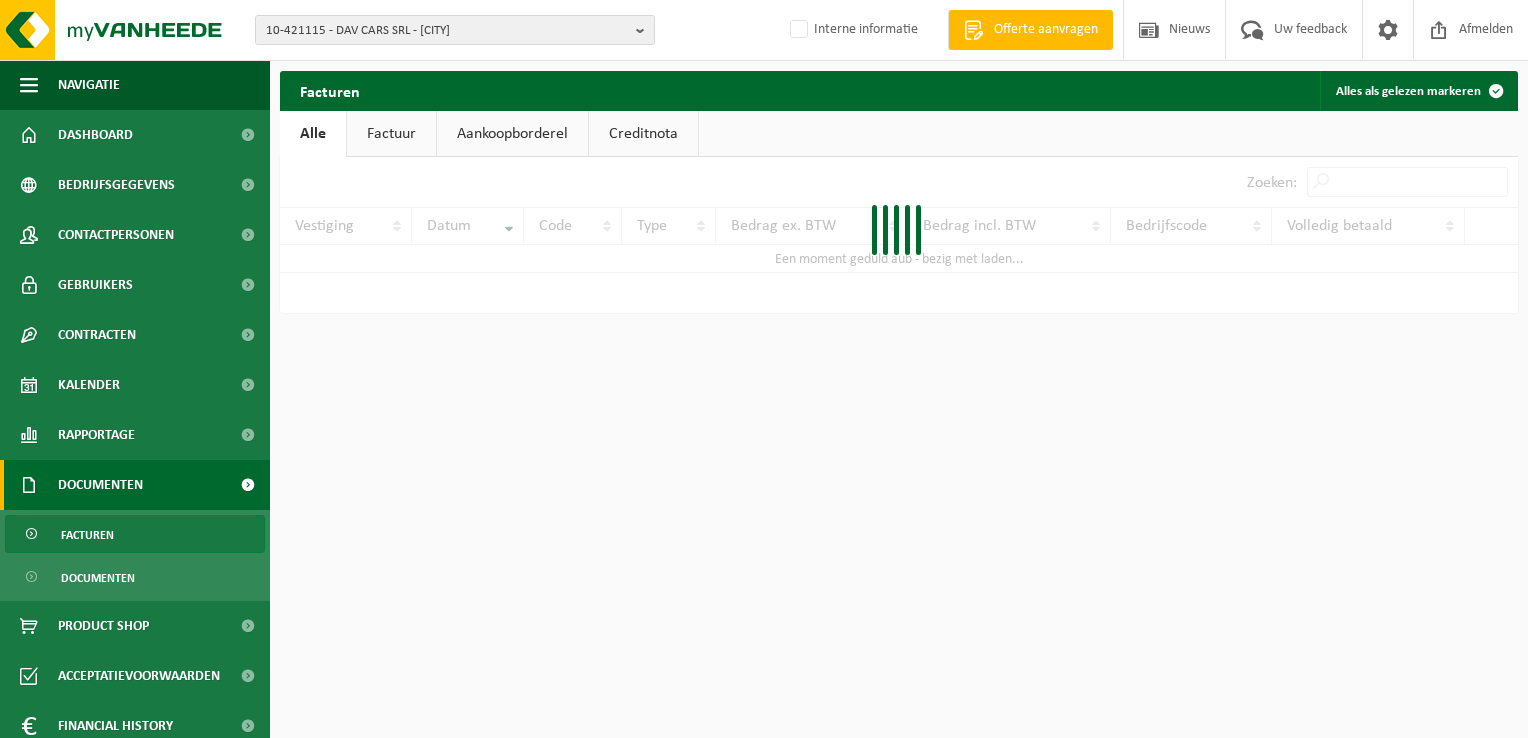 scroll, scrollTop: 0, scrollLeft: 0, axis: both 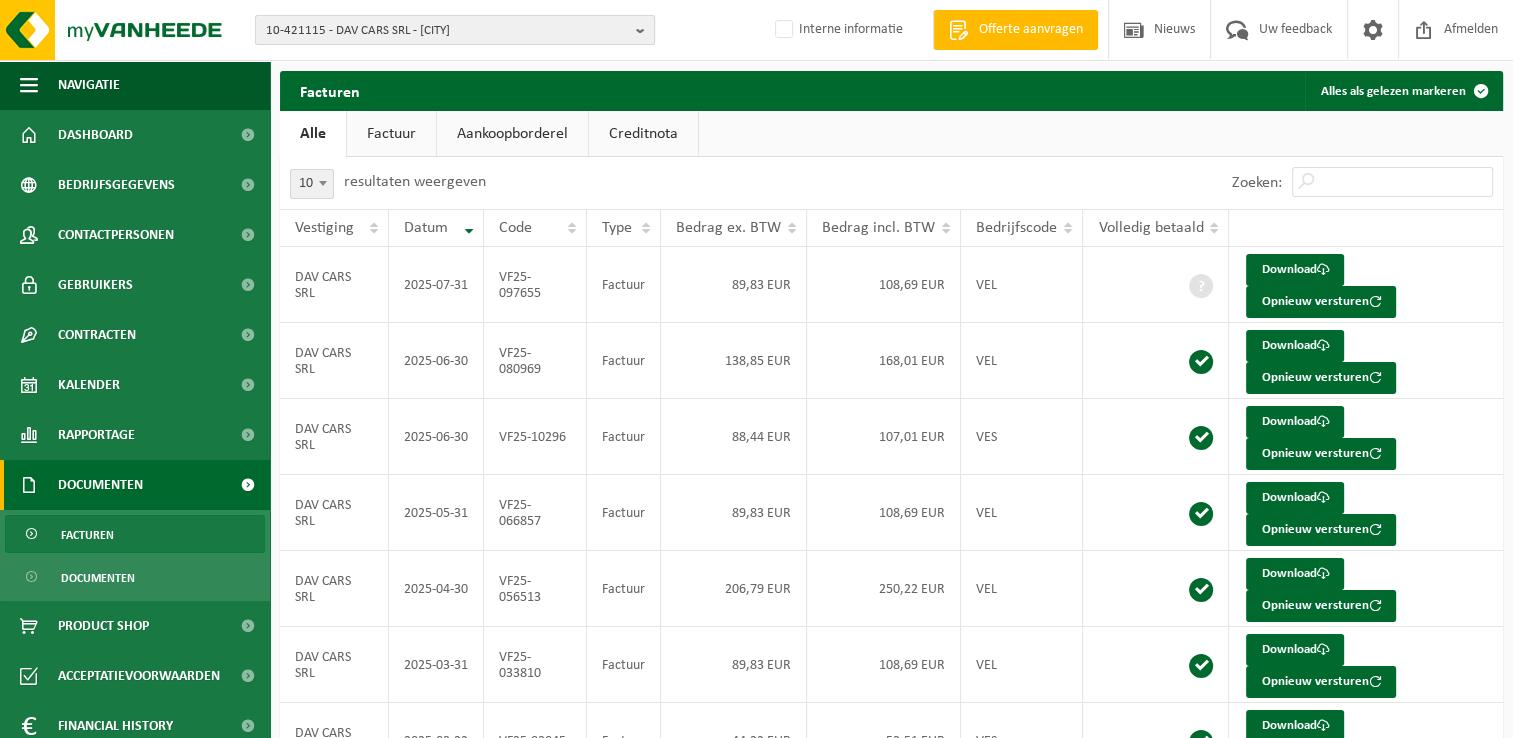 click on "10-421115 - DAV CARS SRL - MASNUY-SAINT-JEAN" at bounding box center (447, 31) 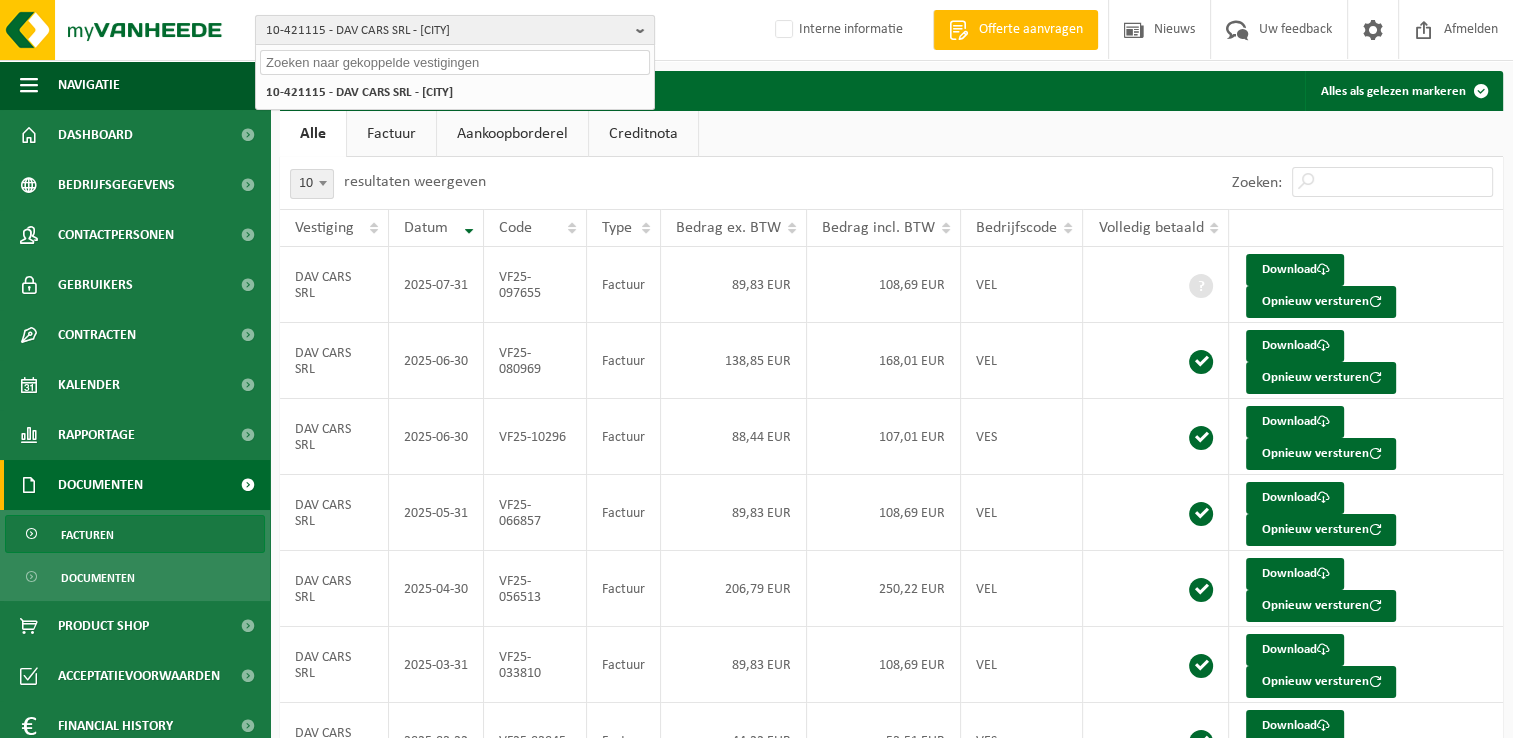 paste on "10-750375" 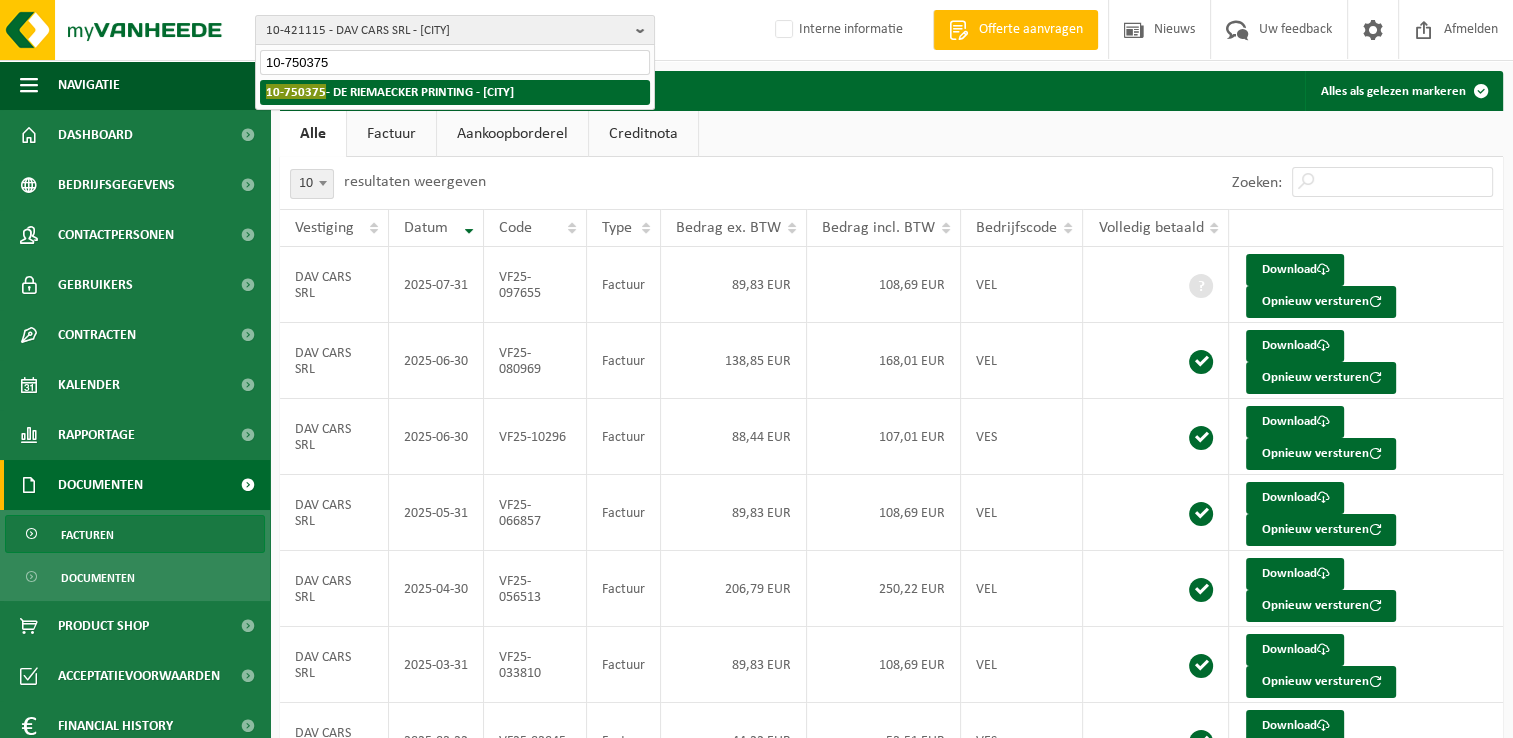 type on "10-750375" 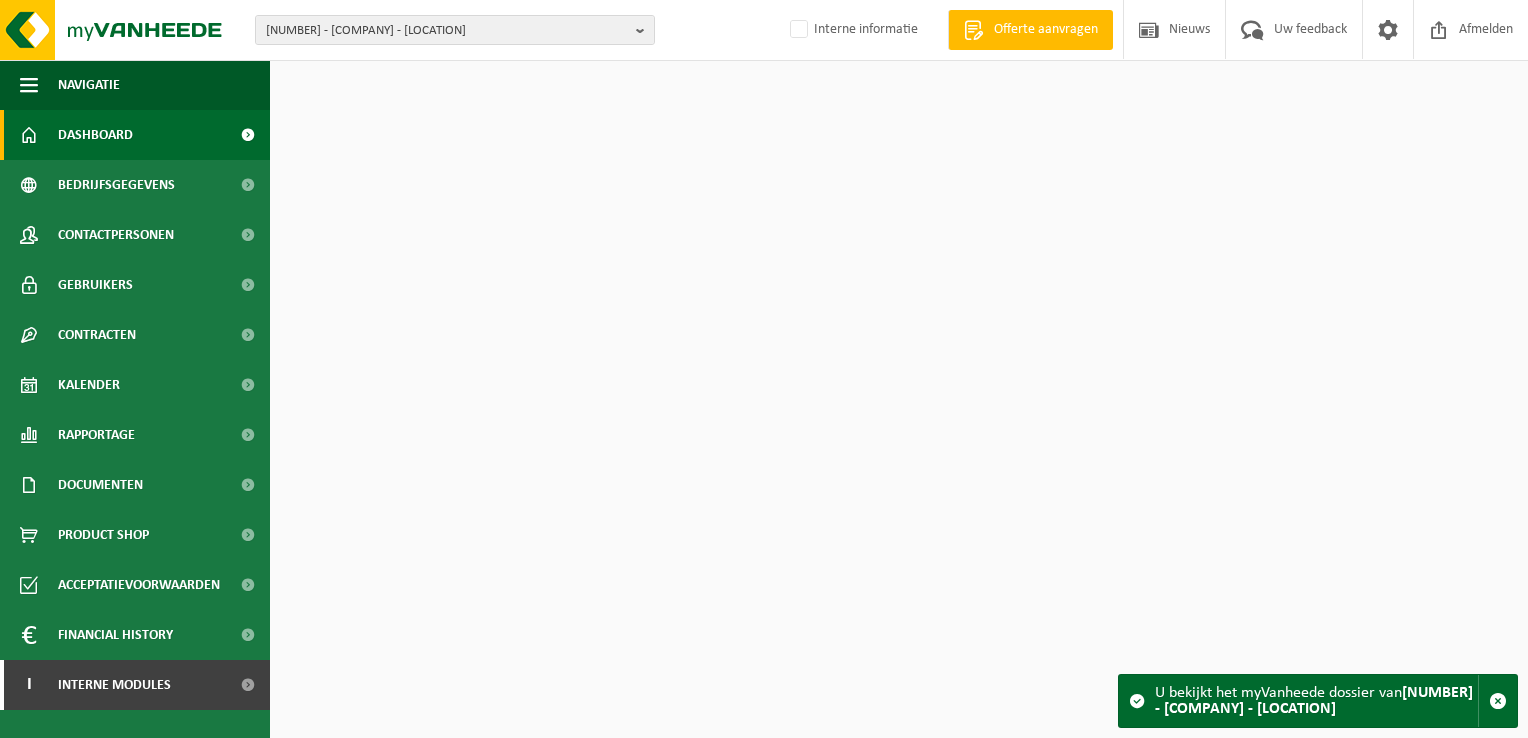 scroll, scrollTop: 0, scrollLeft: 0, axis: both 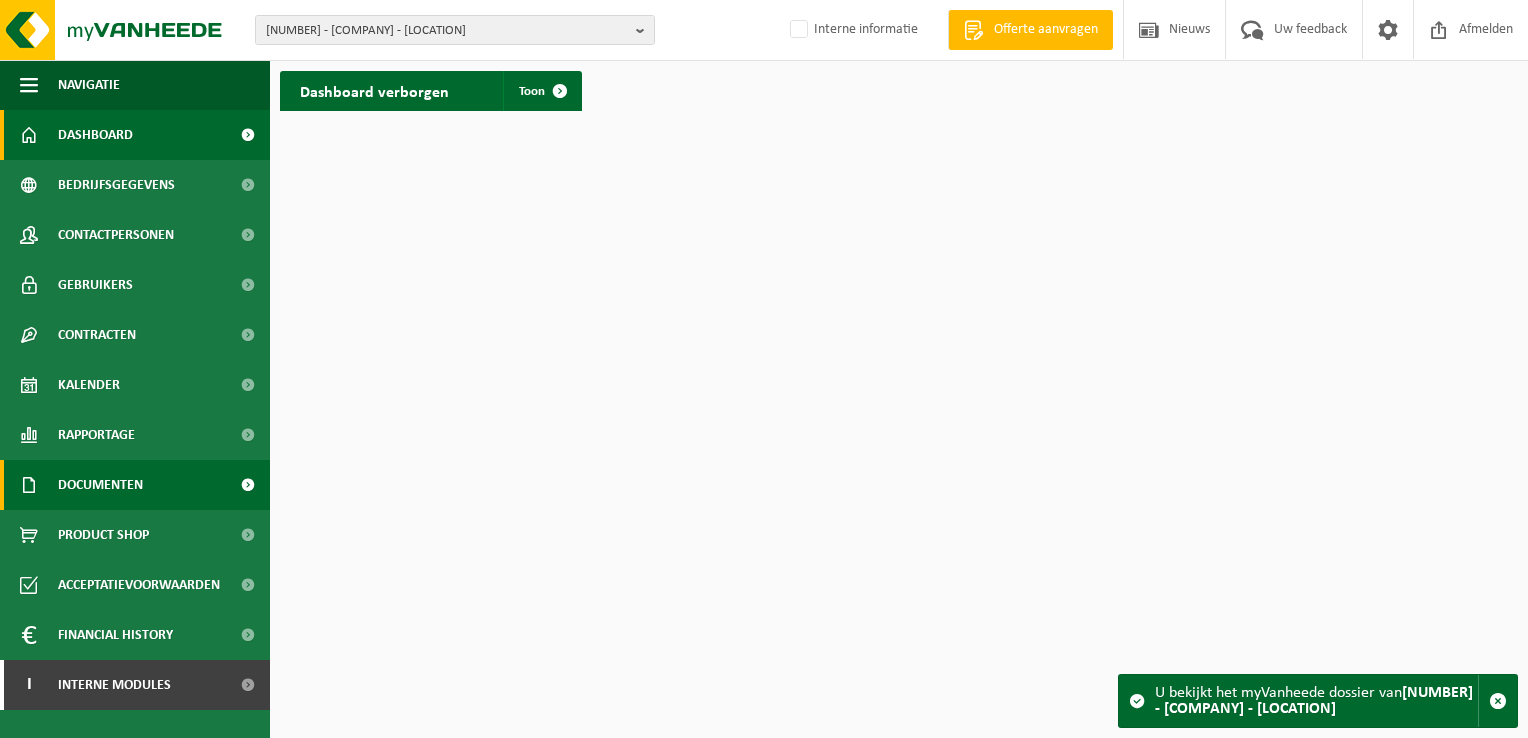 click on "Documenten" at bounding box center (100, 485) 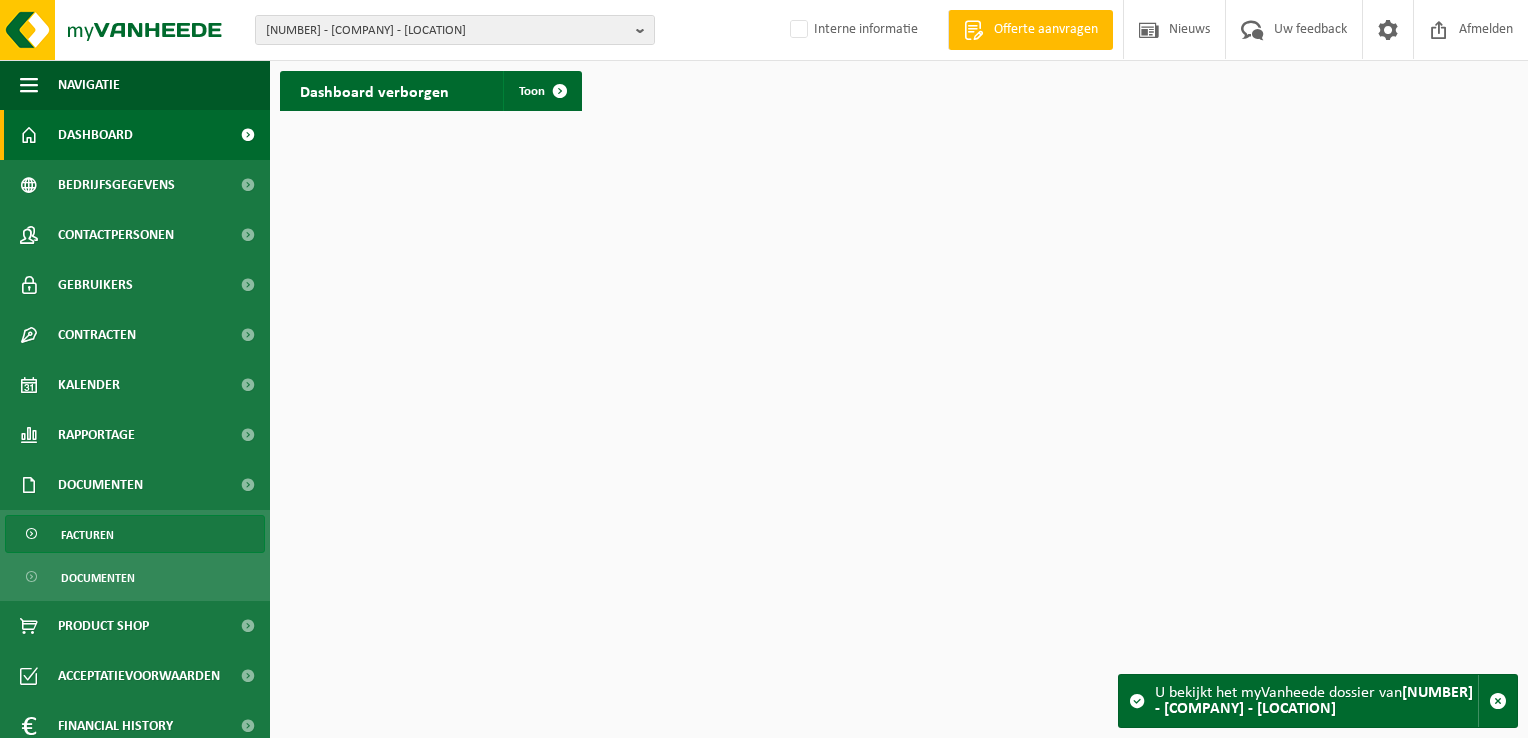 click on "Facturen" at bounding box center [135, 534] 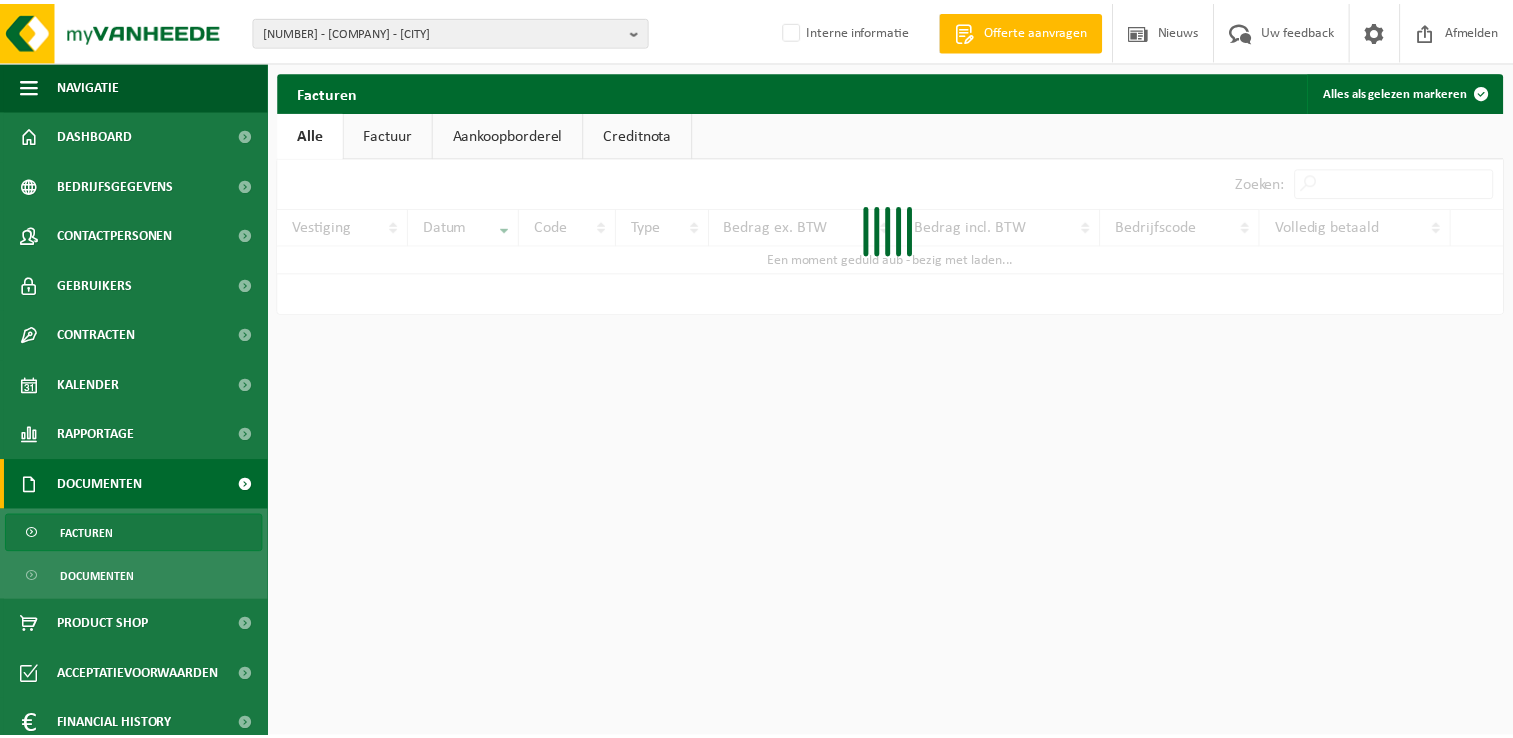 scroll, scrollTop: 0, scrollLeft: 0, axis: both 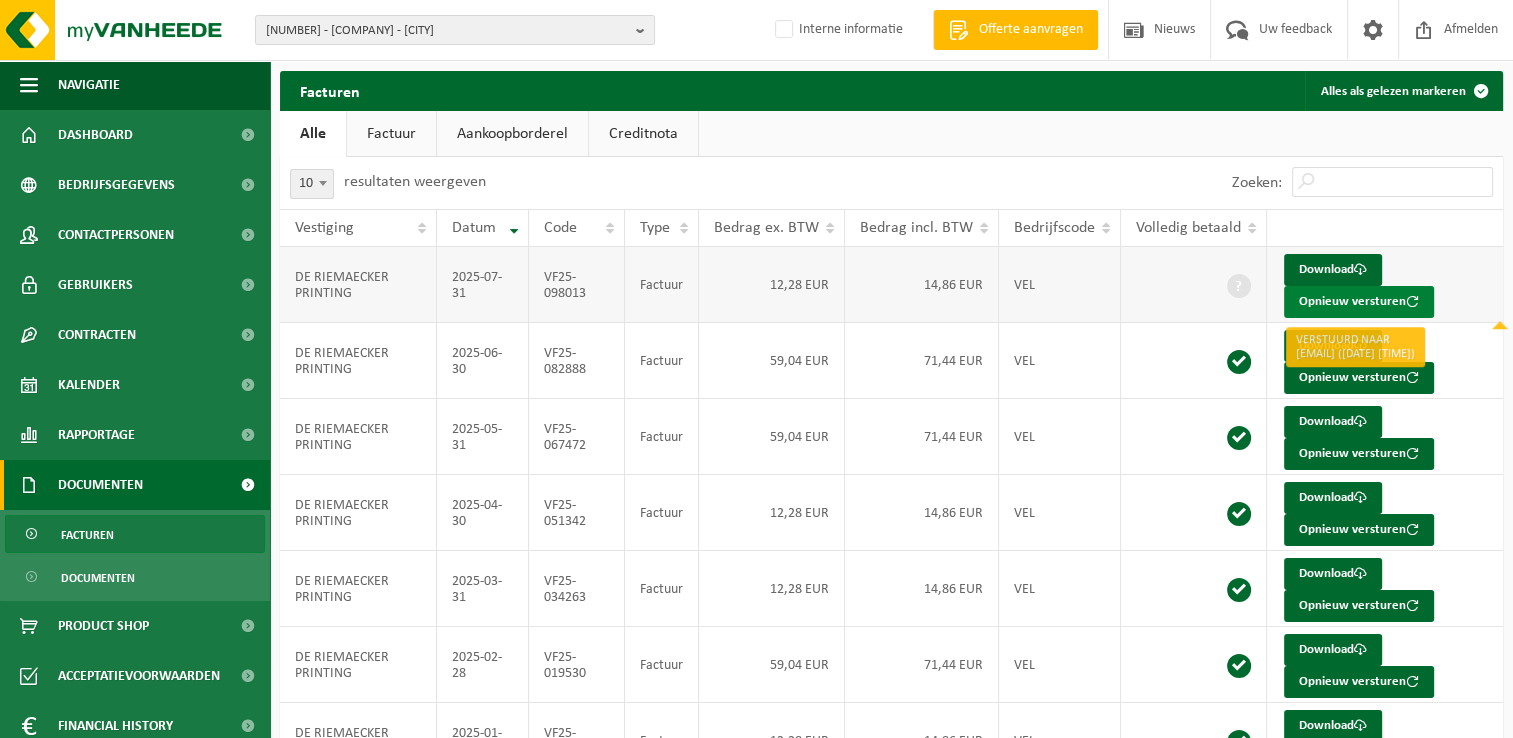 click on "Opnieuw versturen" at bounding box center [1359, 302] 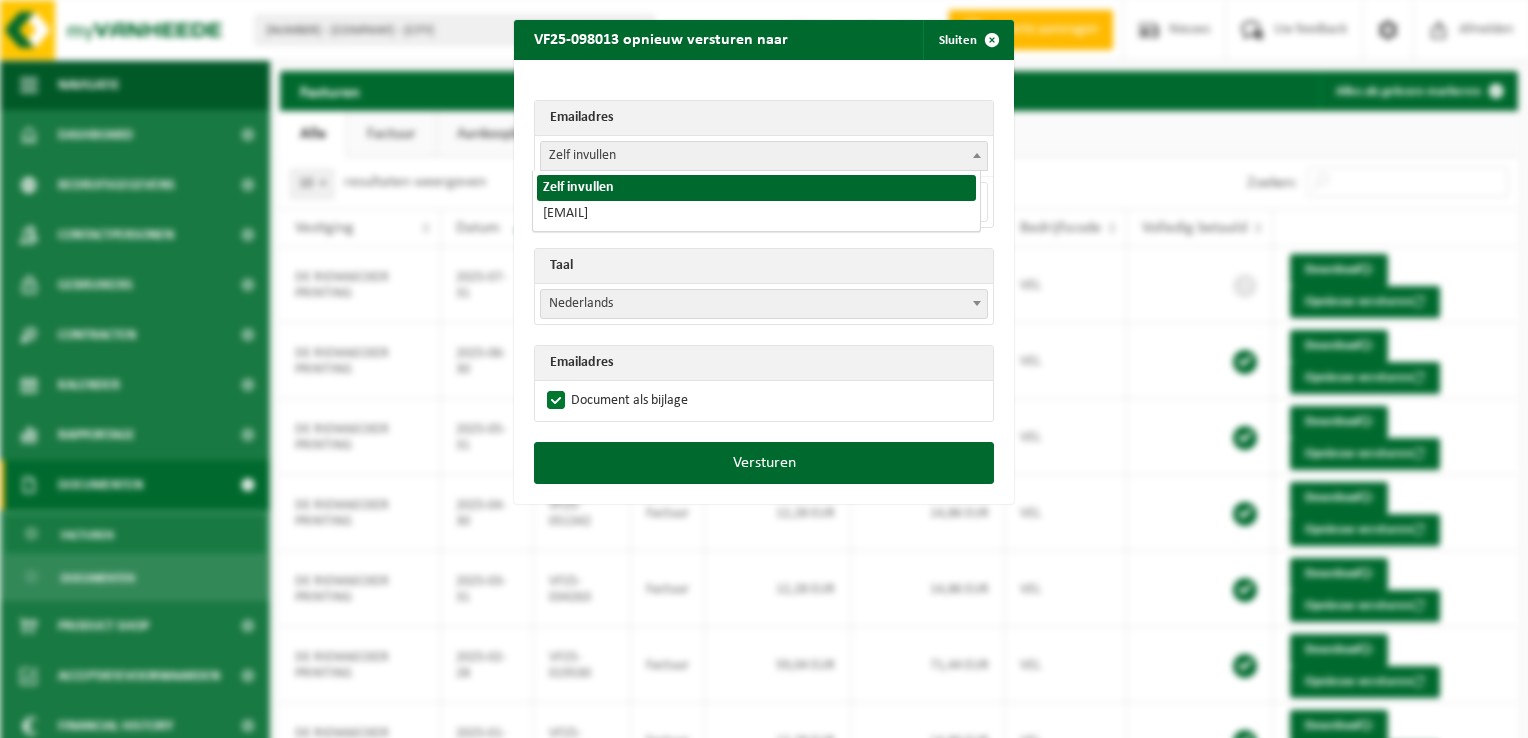 click on "Zelf invullen" at bounding box center (764, 156) 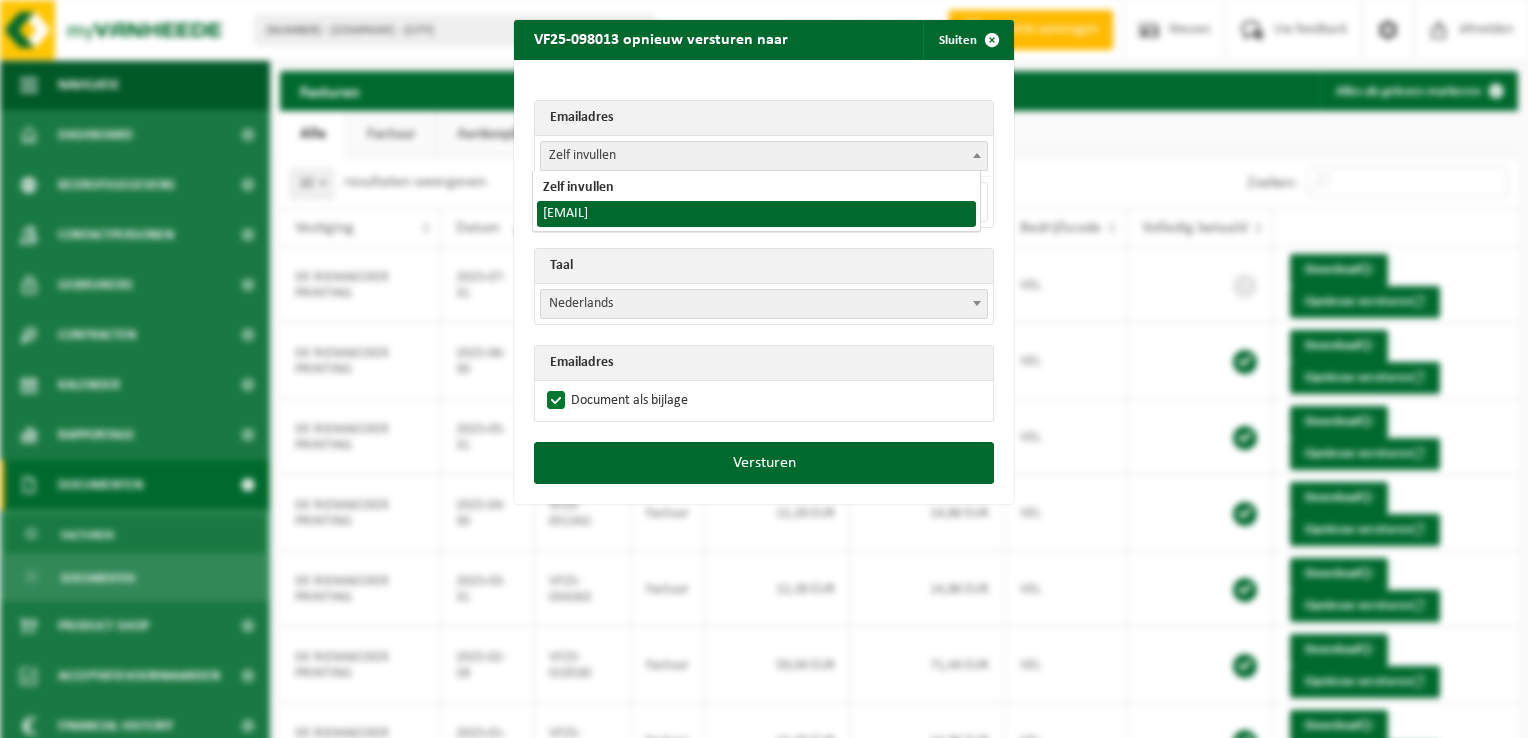select on "ingeborg@deriemaecker.be" 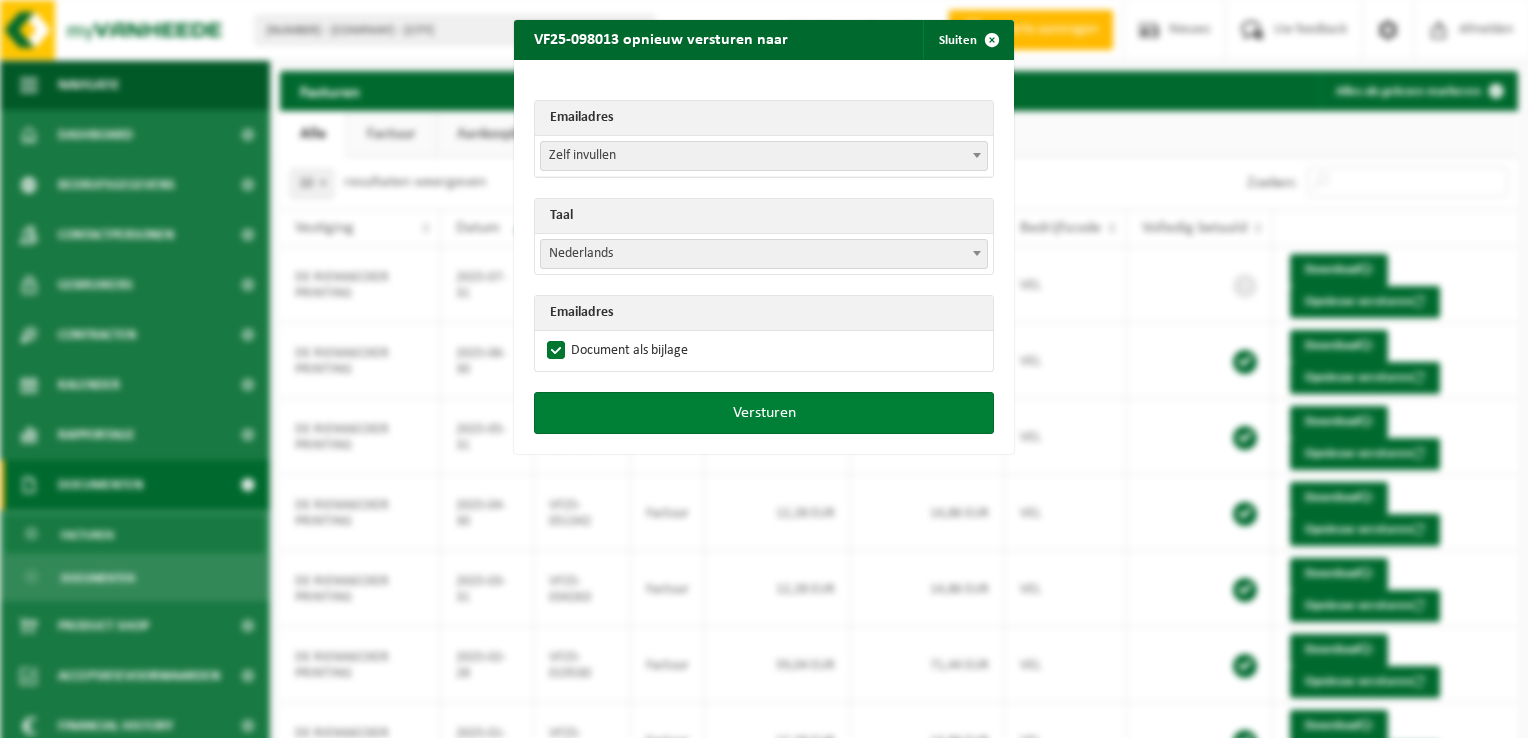 click on "Versturen" at bounding box center (764, 413) 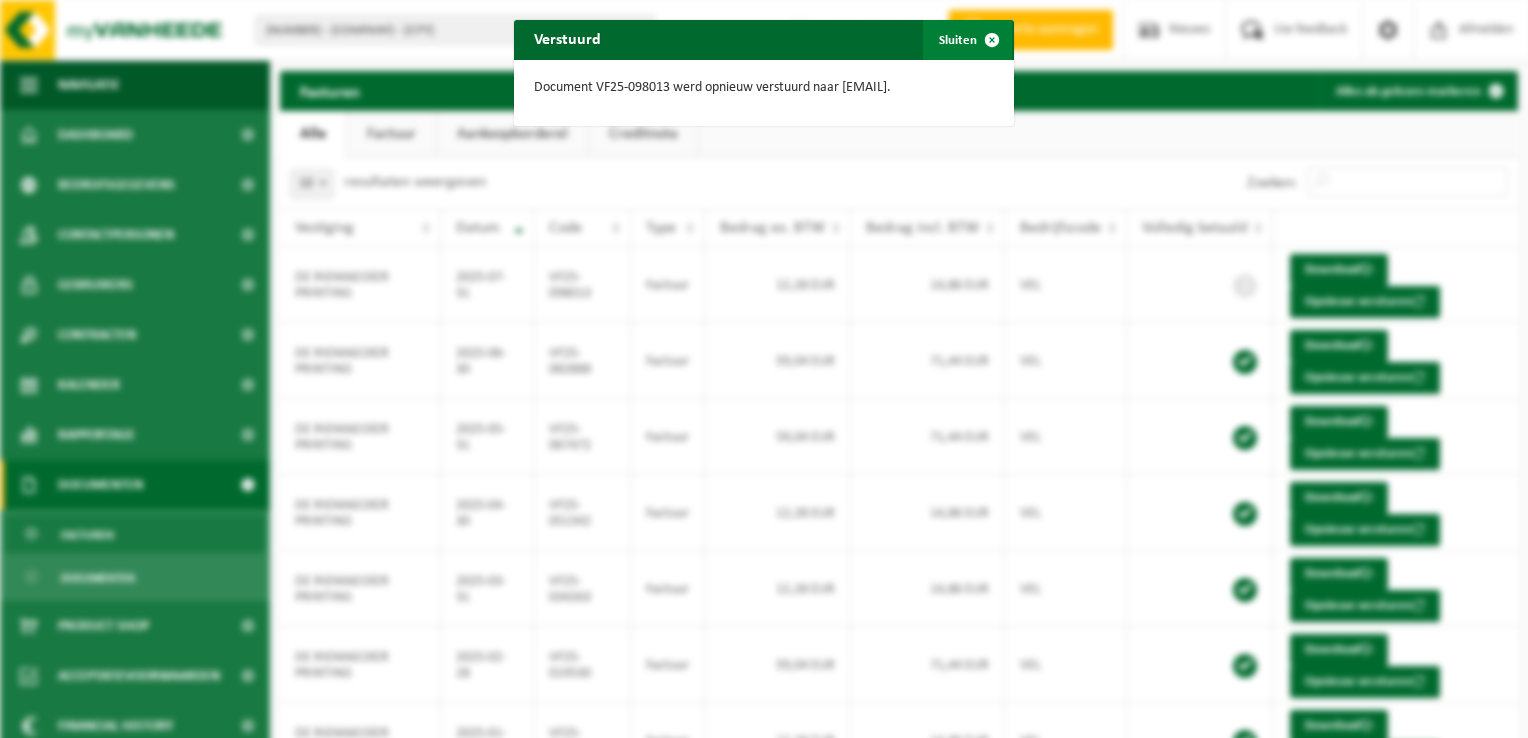 click at bounding box center (992, 40) 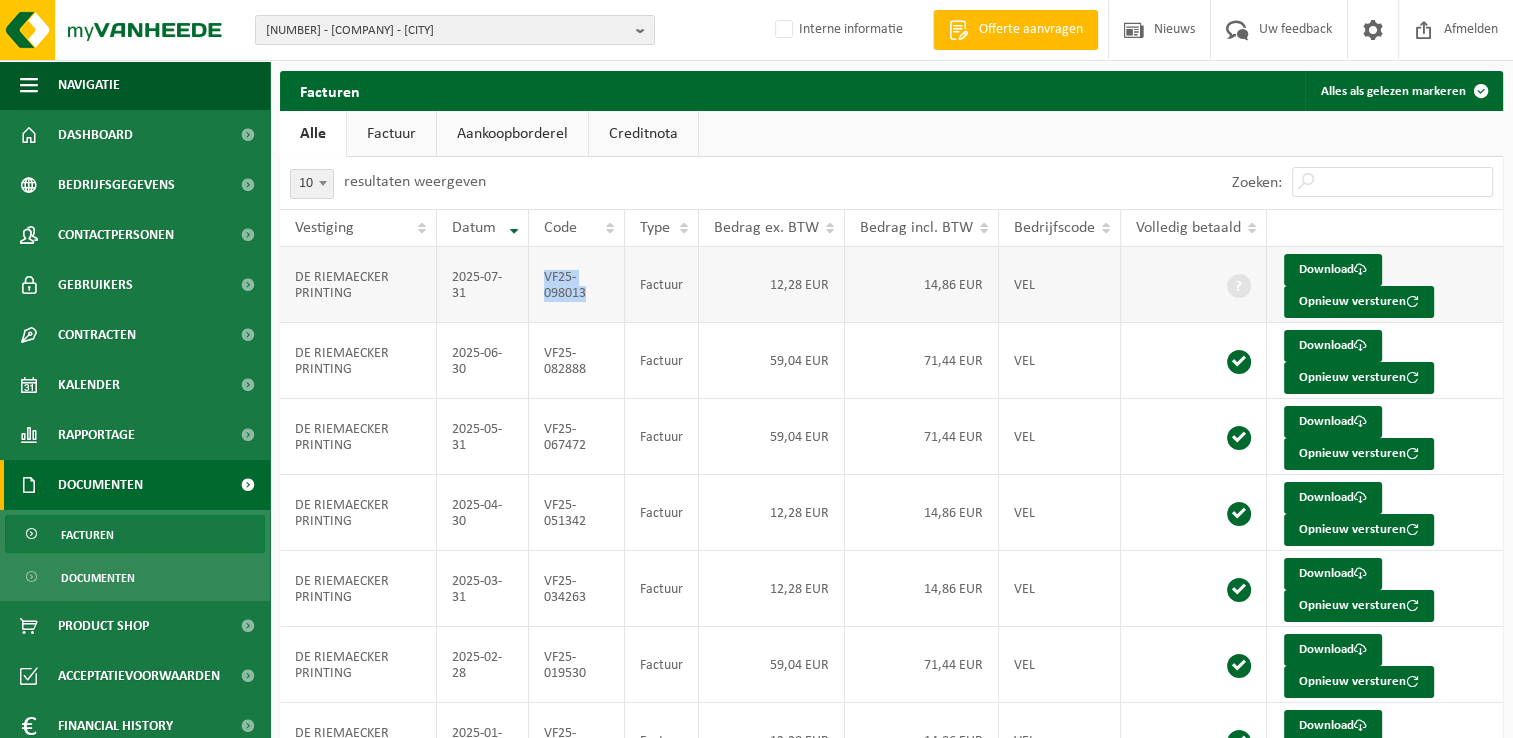 drag, startPoint x: 595, startPoint y: 293, endPoint x: 547, endPoint y: 276, distance: 50.92151 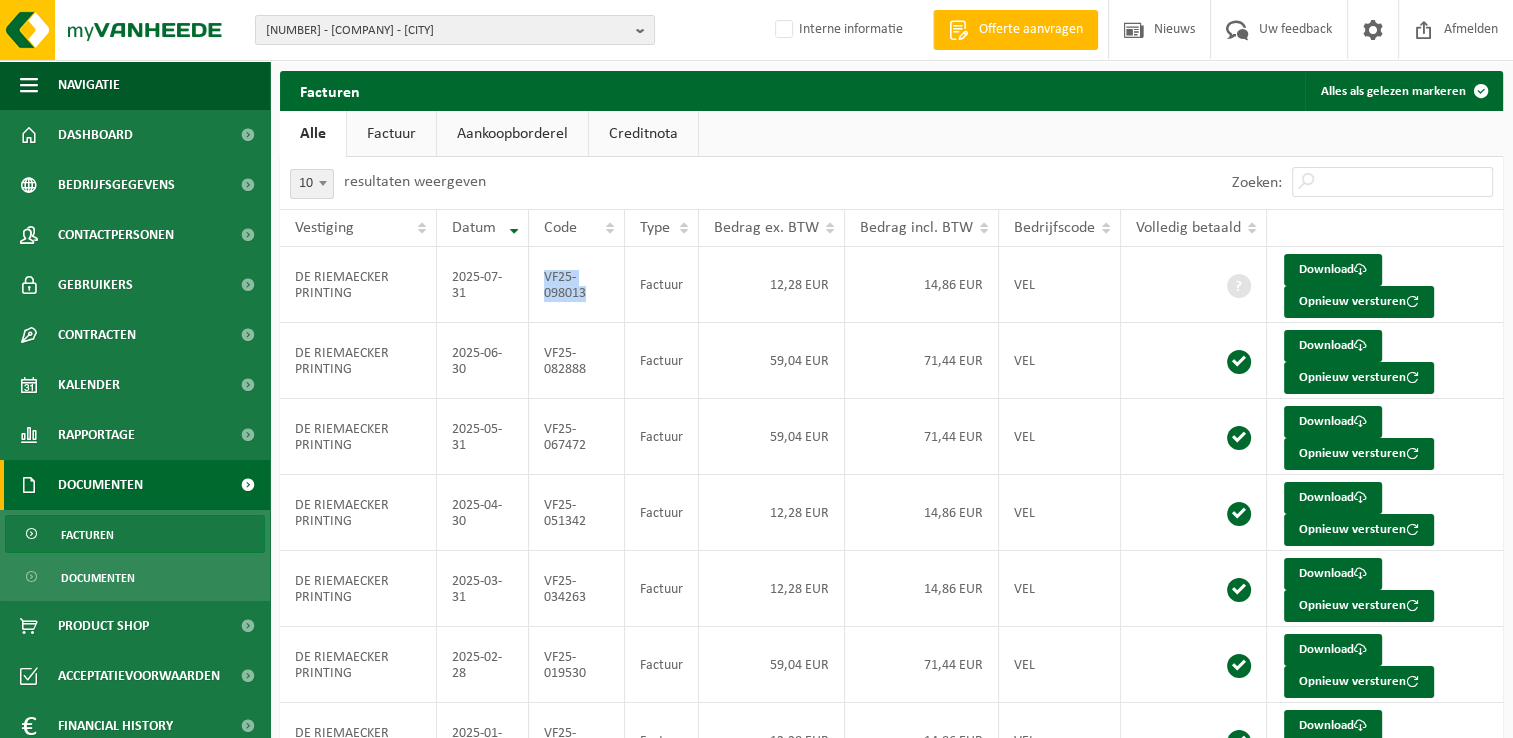 copy on "VF25-098013" 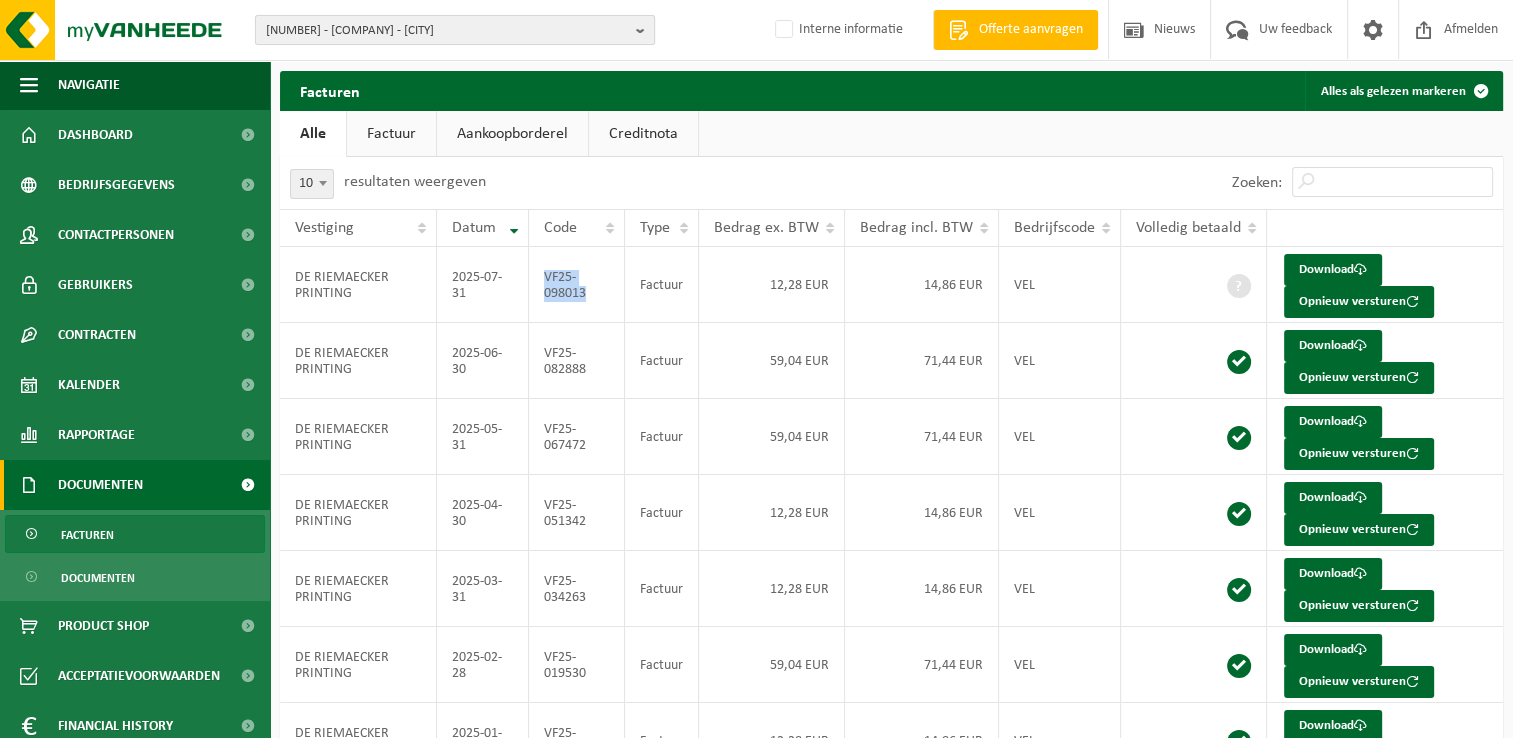 click on "10-750375 - DE RIEMAECKER PRINTING - NUKERKE" at bounding box center [447, 31] 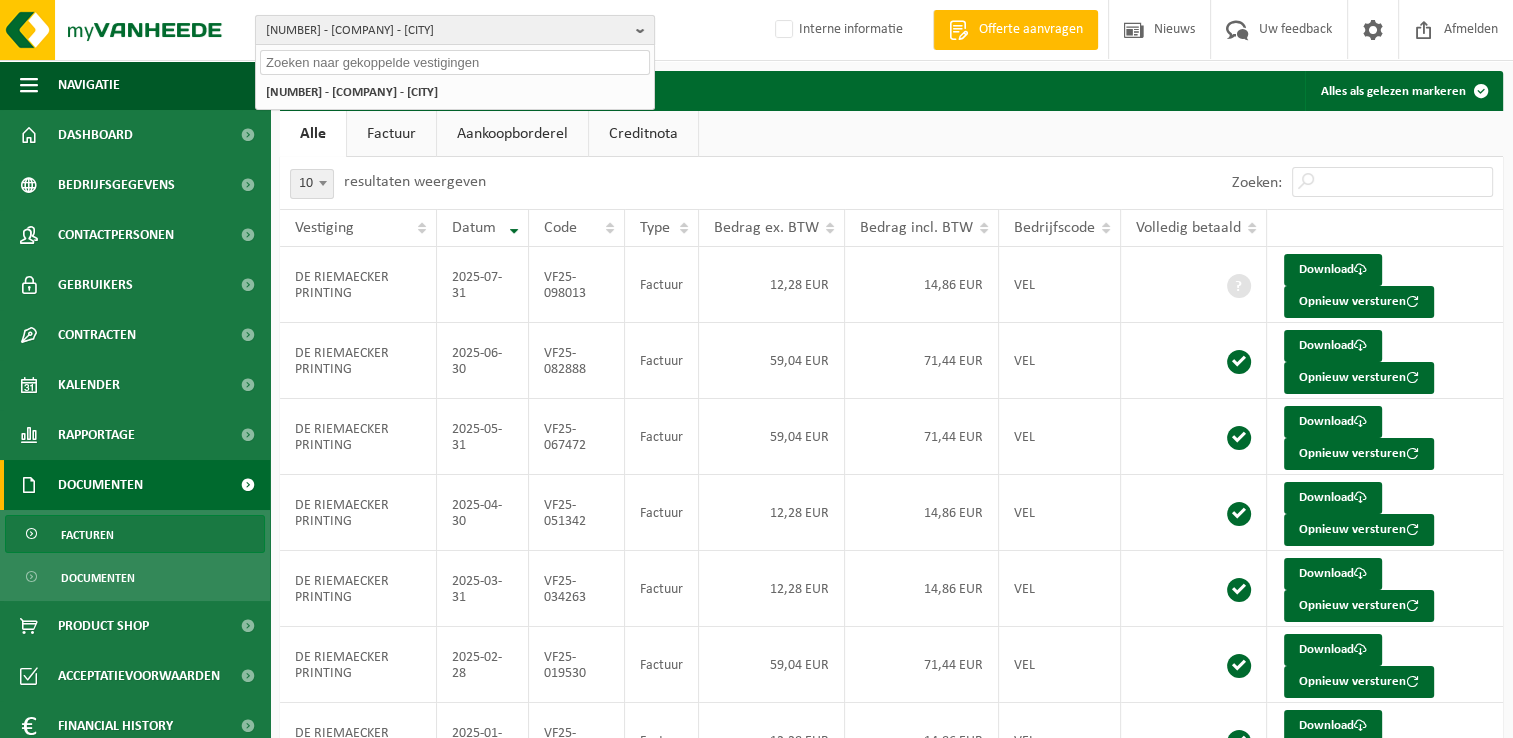 paste on "10-755595" 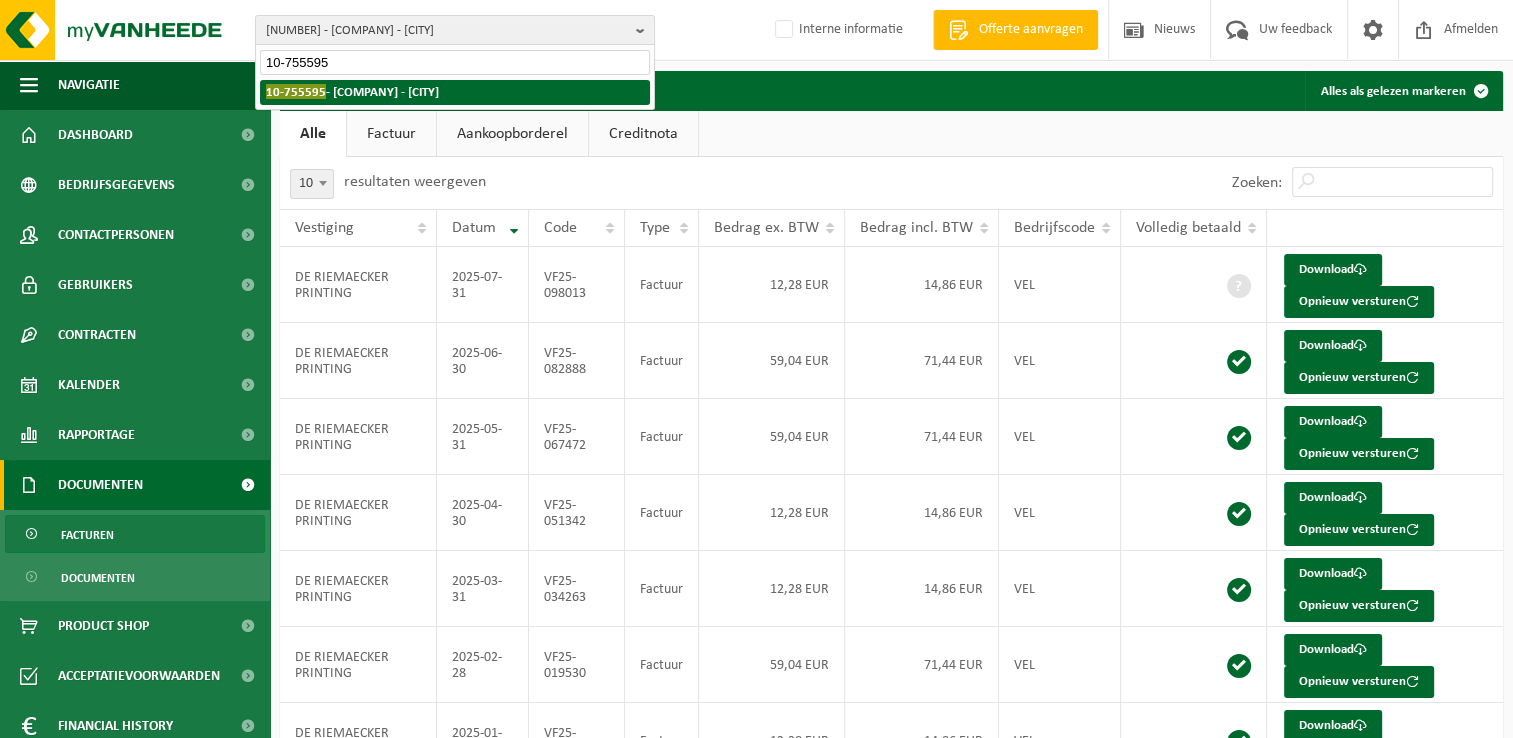type on "10-755595" 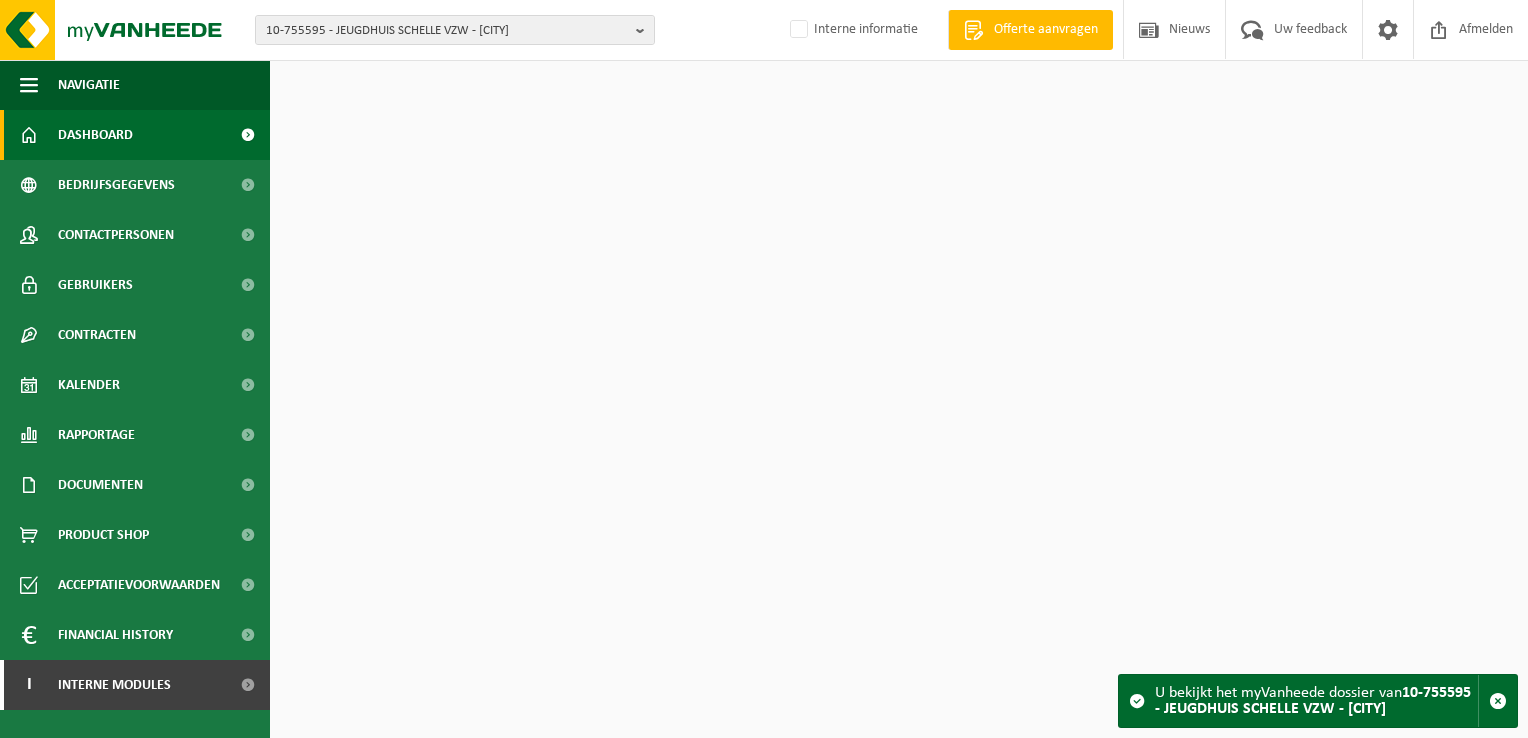 scroll, scrollTop: 0, scrollLeft: 0, axis: both 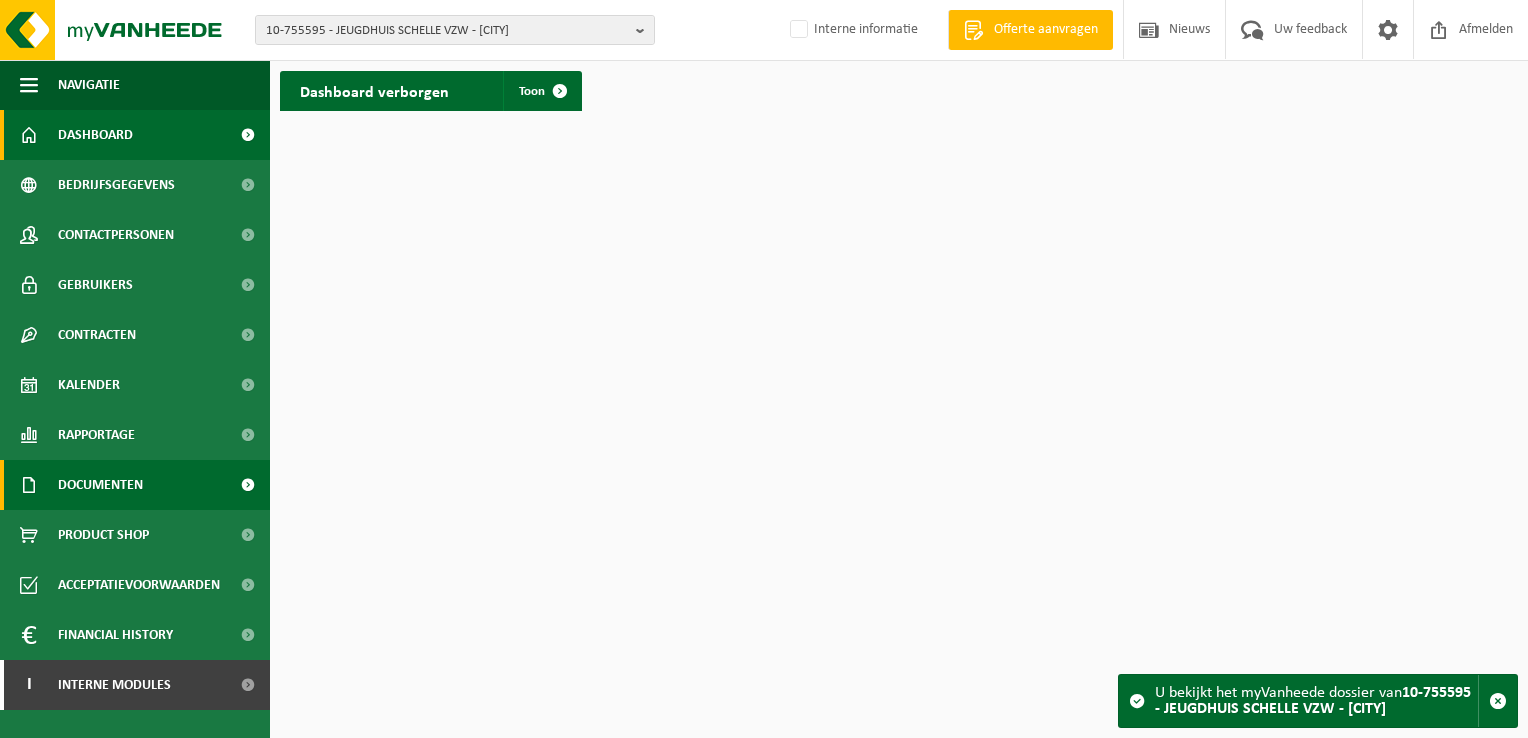 click on "Documenten" at bounding box center (135, 485) 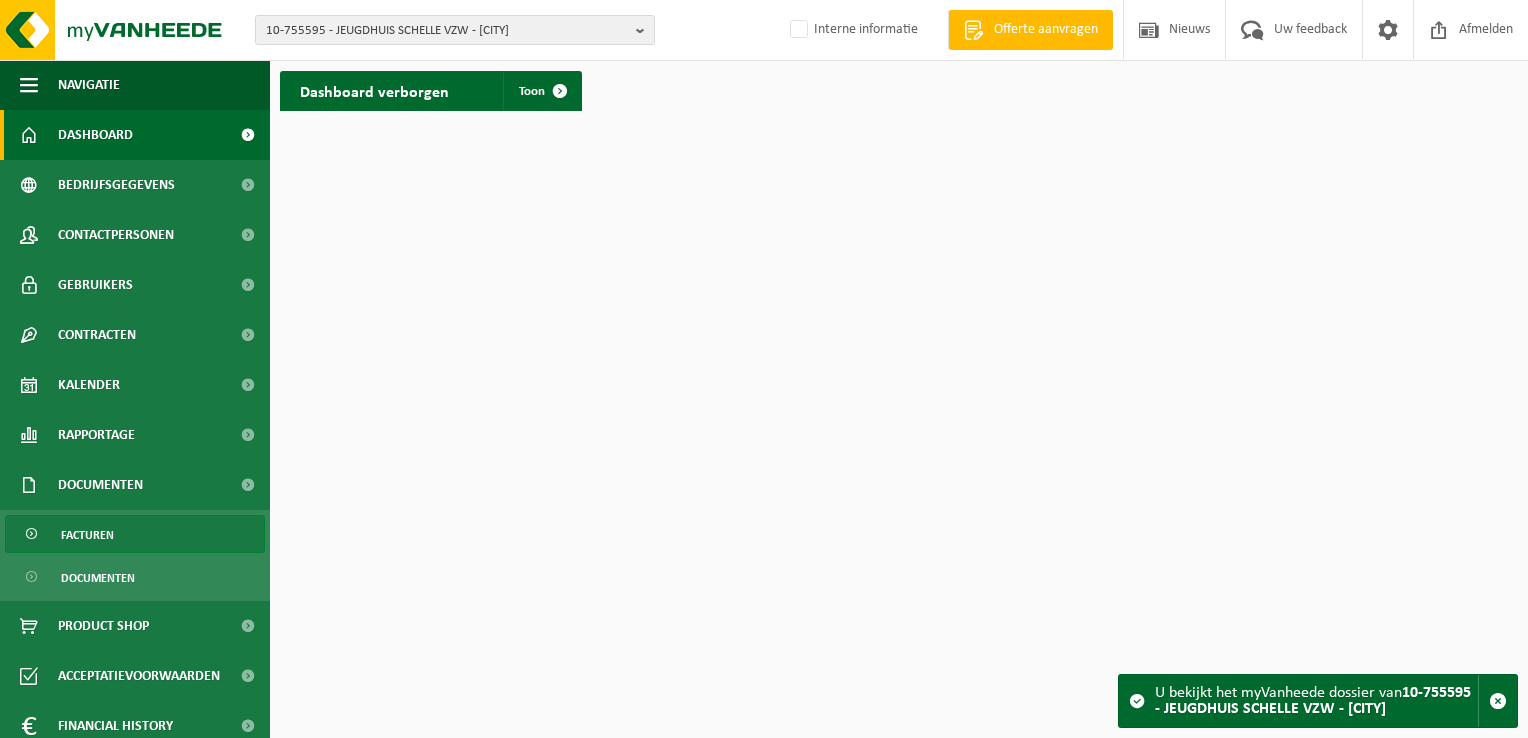 click on "Facturen" at bounding box center [135, 534] 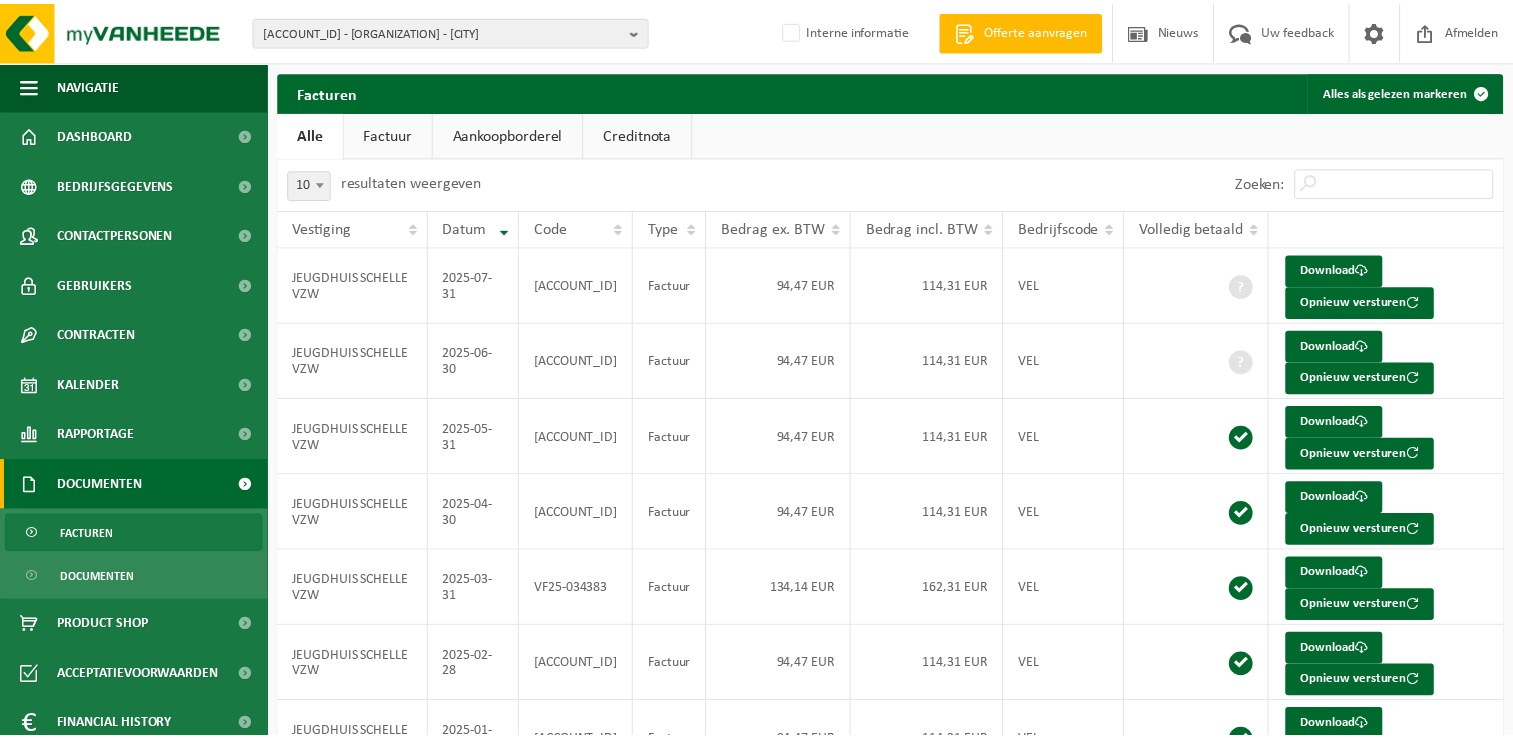 scroll, scrollTop: 0, scrollLeft: 0, axis: both 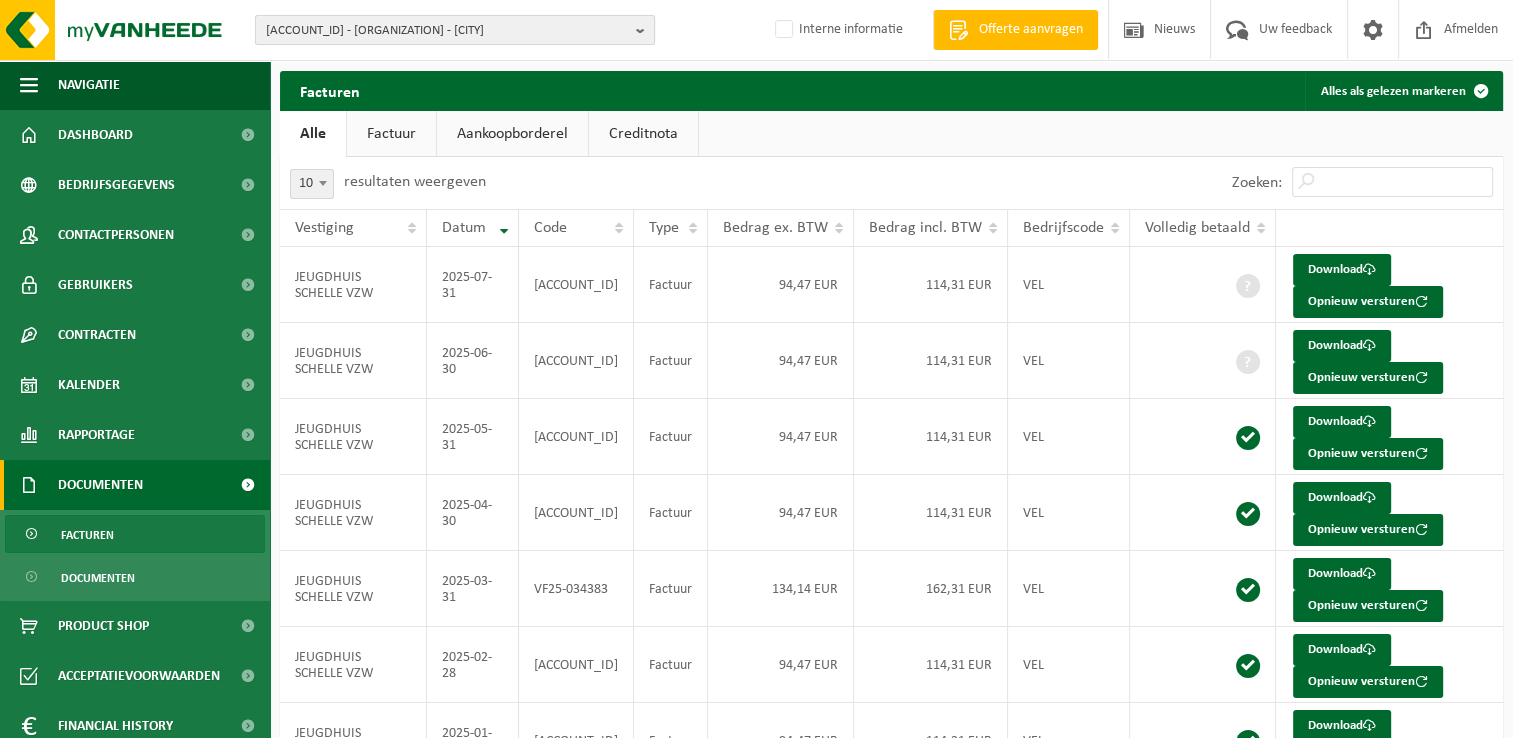 click on "[ACCOUNT_ID] - [ORGANIZATION] - [CITY]" at bounding box center [447, 31] 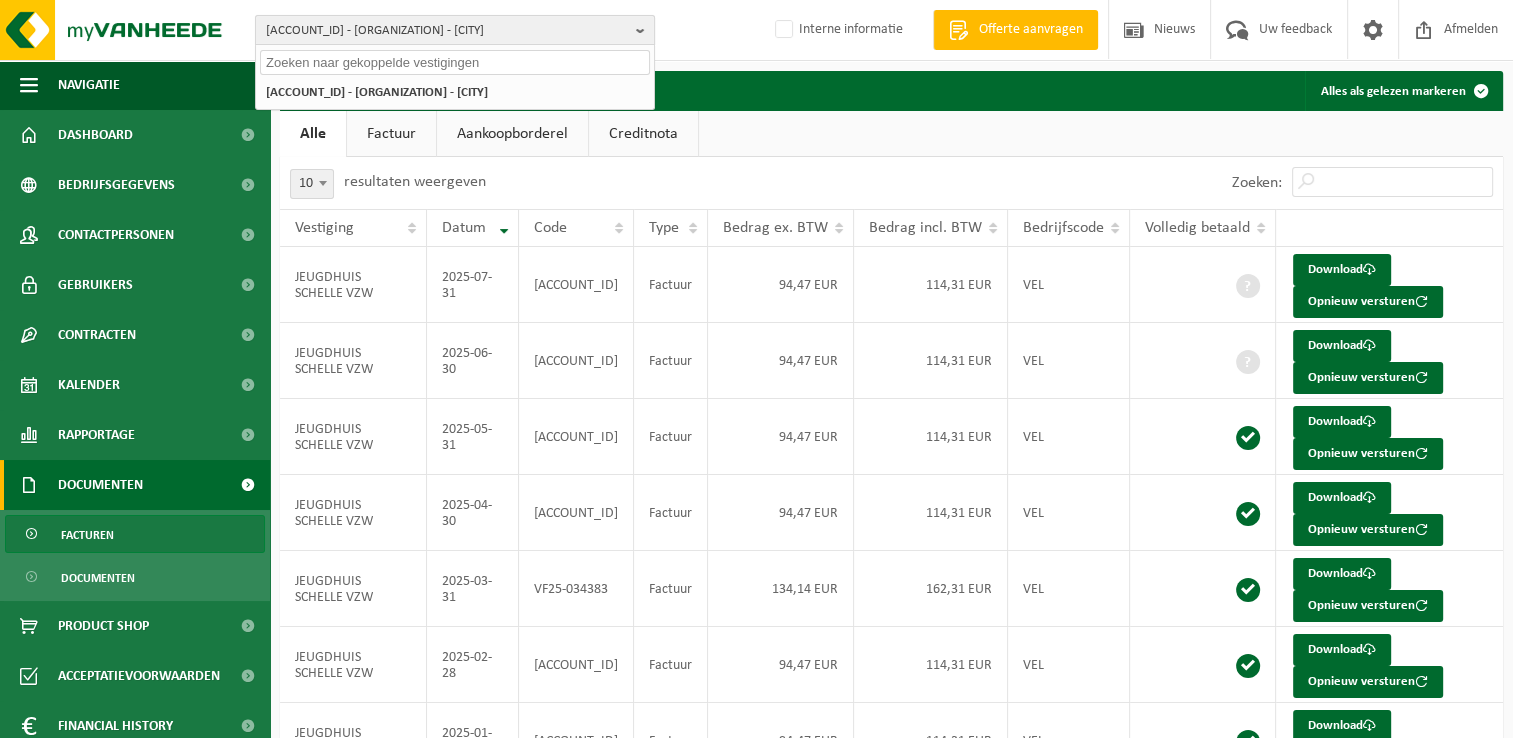 paste on "[ACCOUNT_ID]" 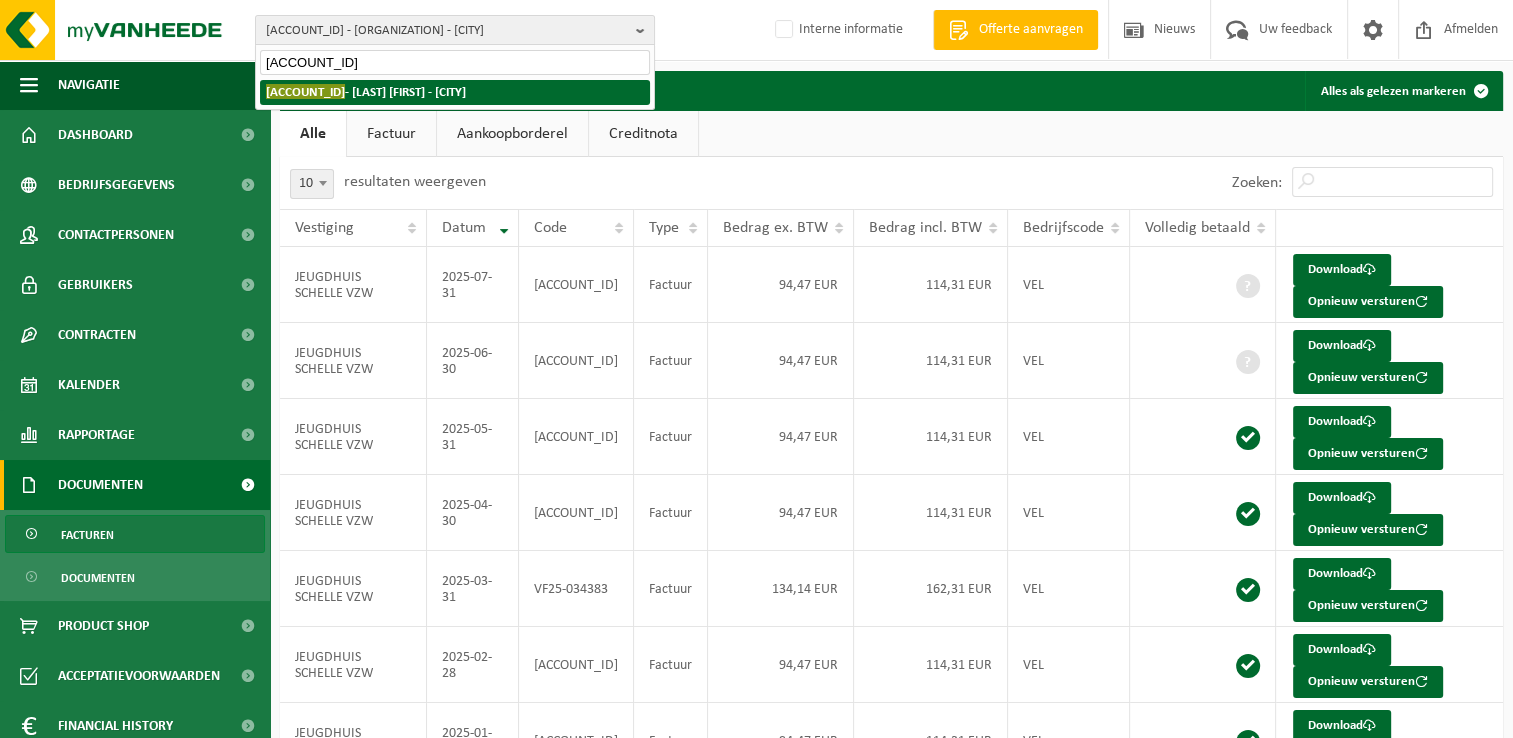 type on "10-877979" 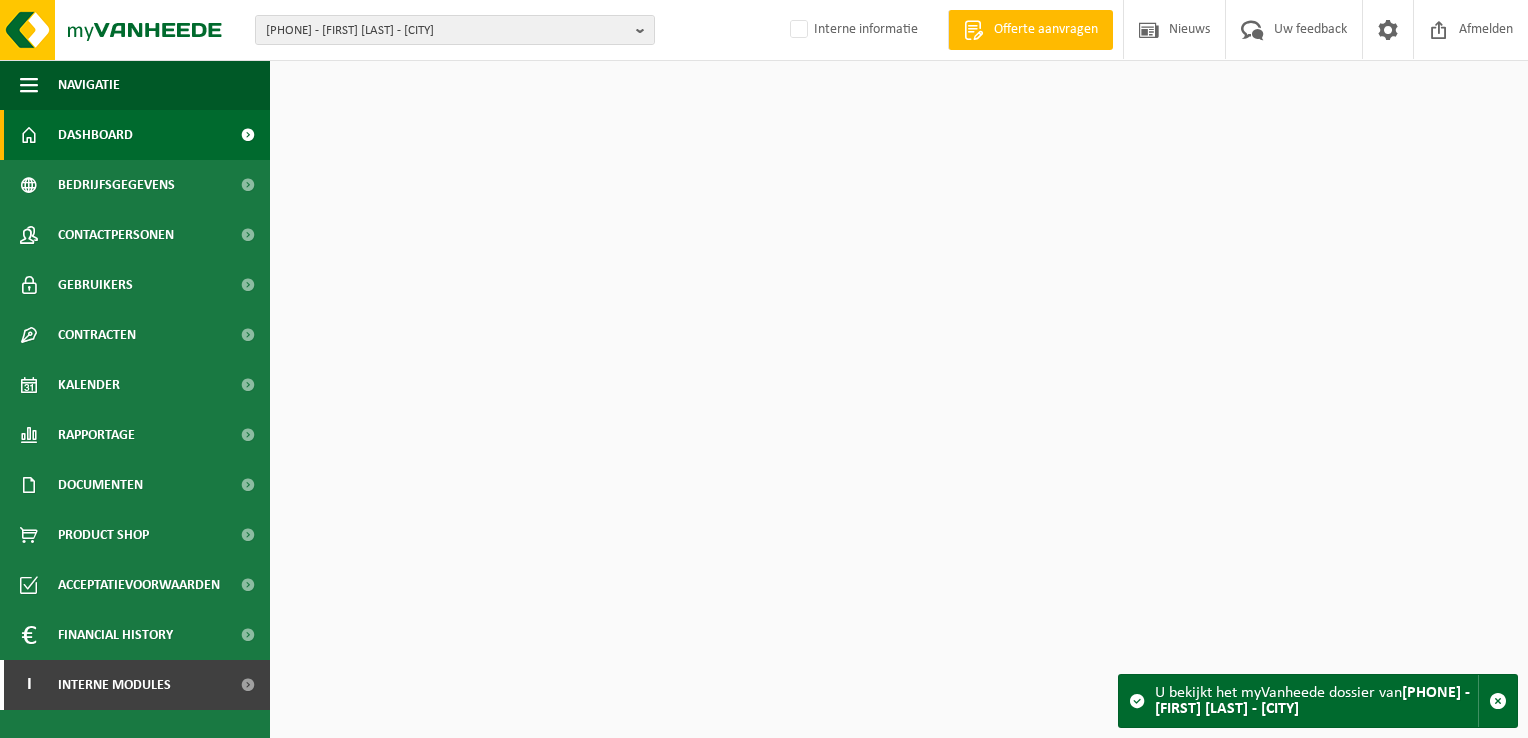 scroll, scrollTop: 0, scrollLeft: 0, axis: both 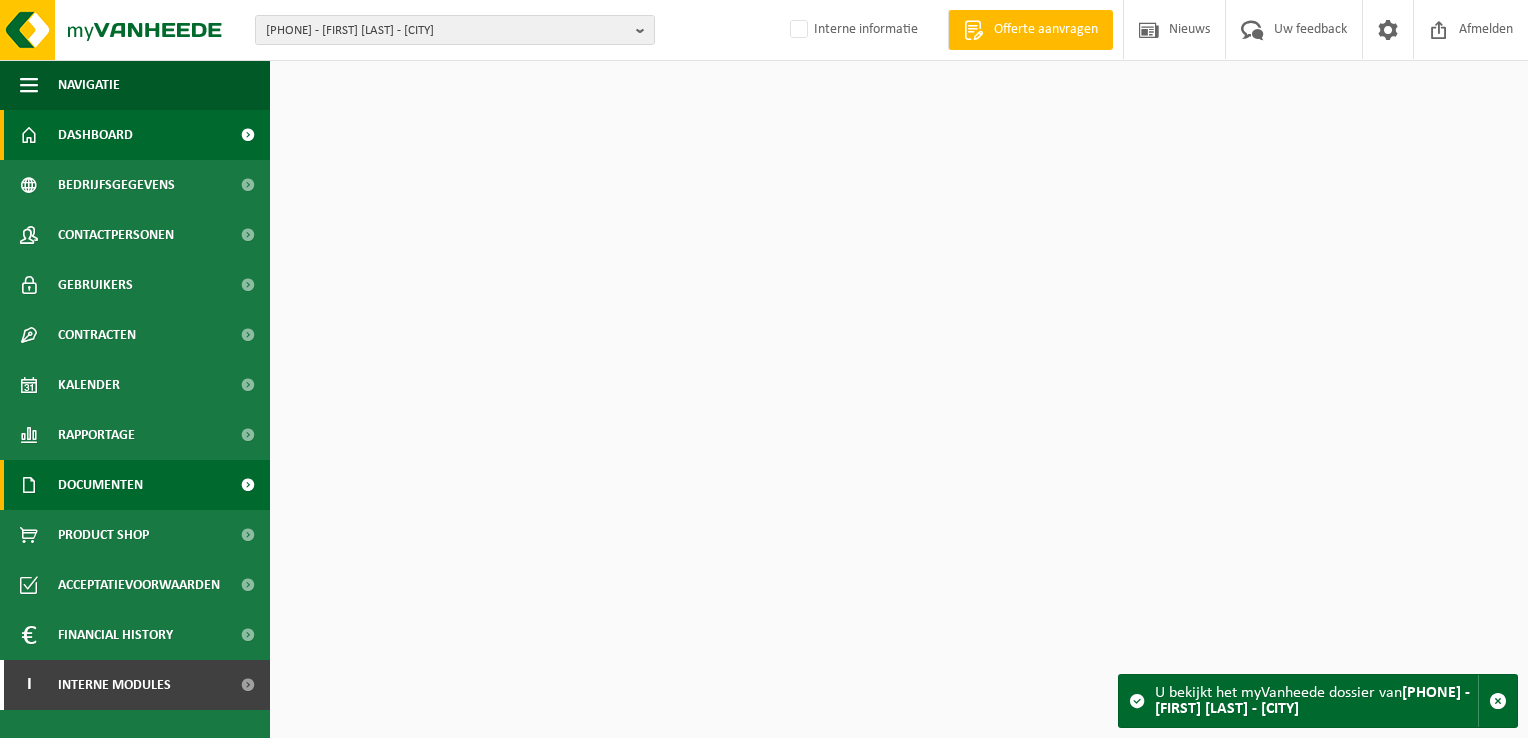 click on "Documenten" at bounding box center (100, 485) 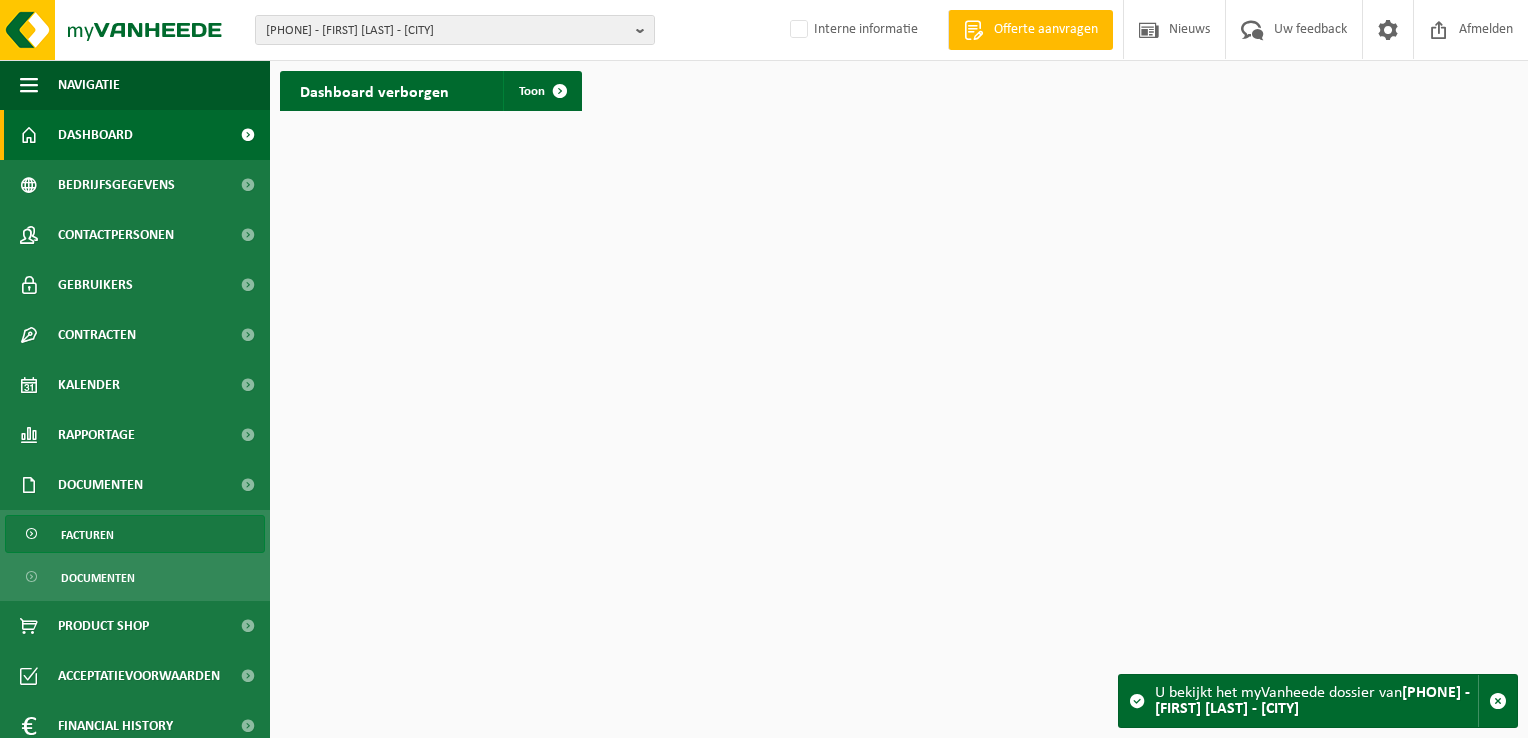 click on "Facturen" at bounding box center (135, 534) 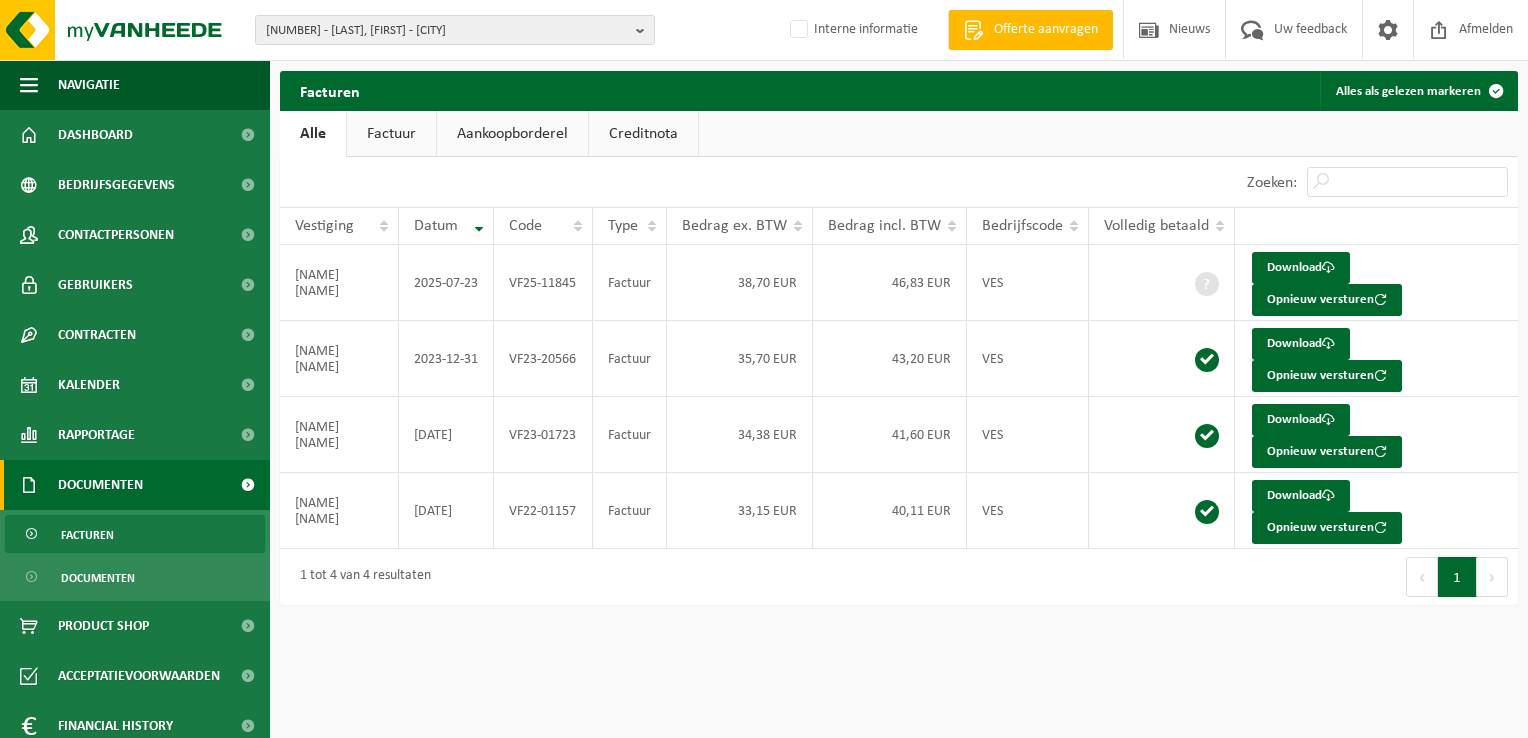 scroll, scrollTop: 0, scrollLeft: 0, axis: both 